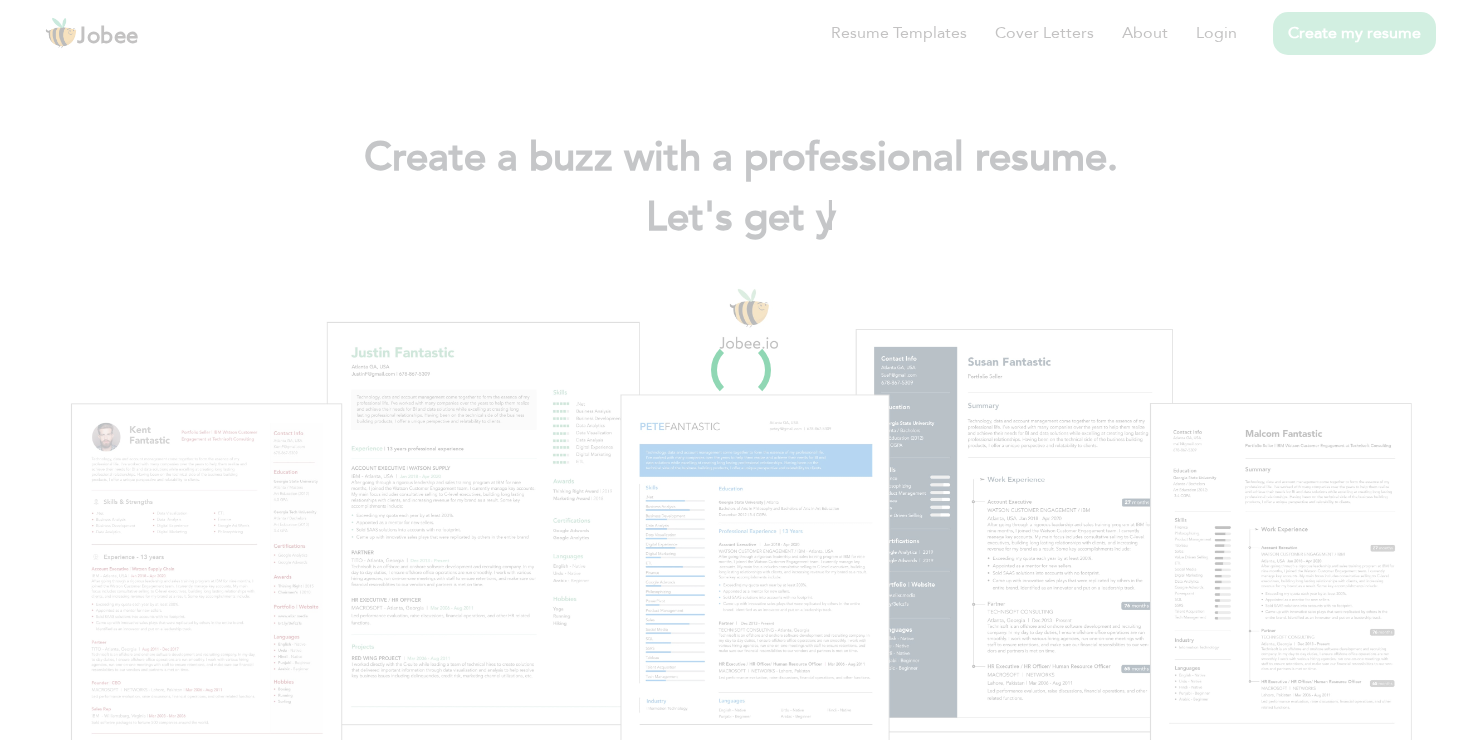scroll, scrollTop: 0, scrollLeft: 0, axis: both 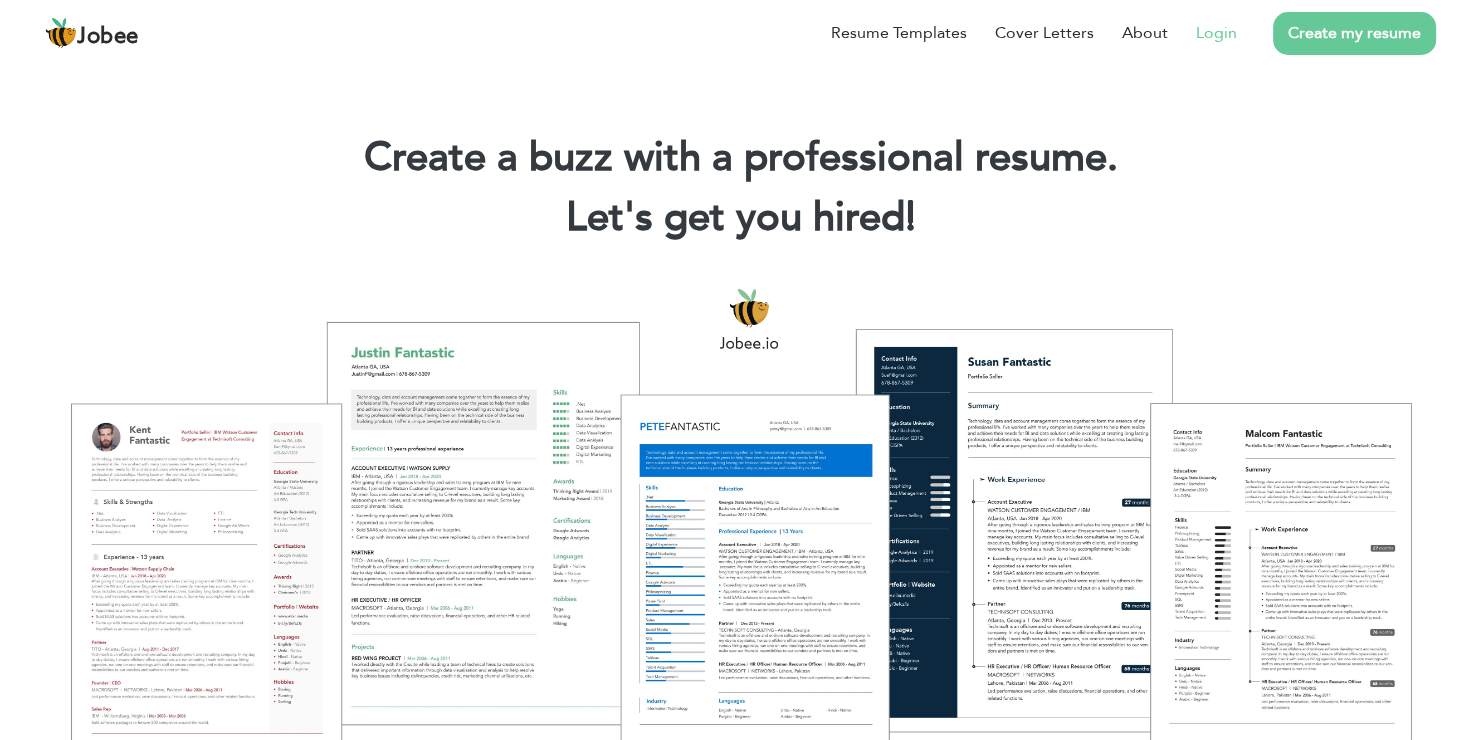 click on "Login" at bounding box center (1216, 33) 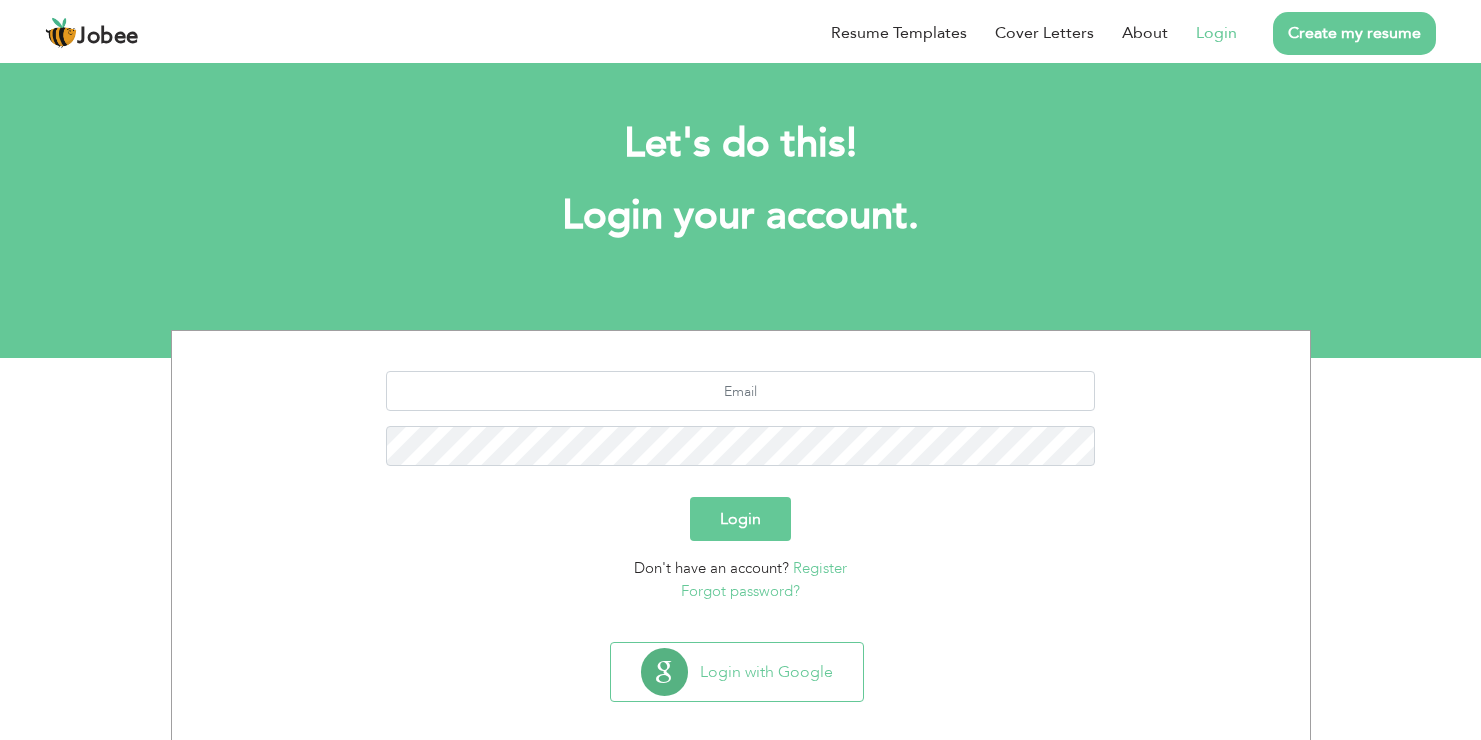 scroll, scrollTop: 0, scrollLeft: 0, axis: both 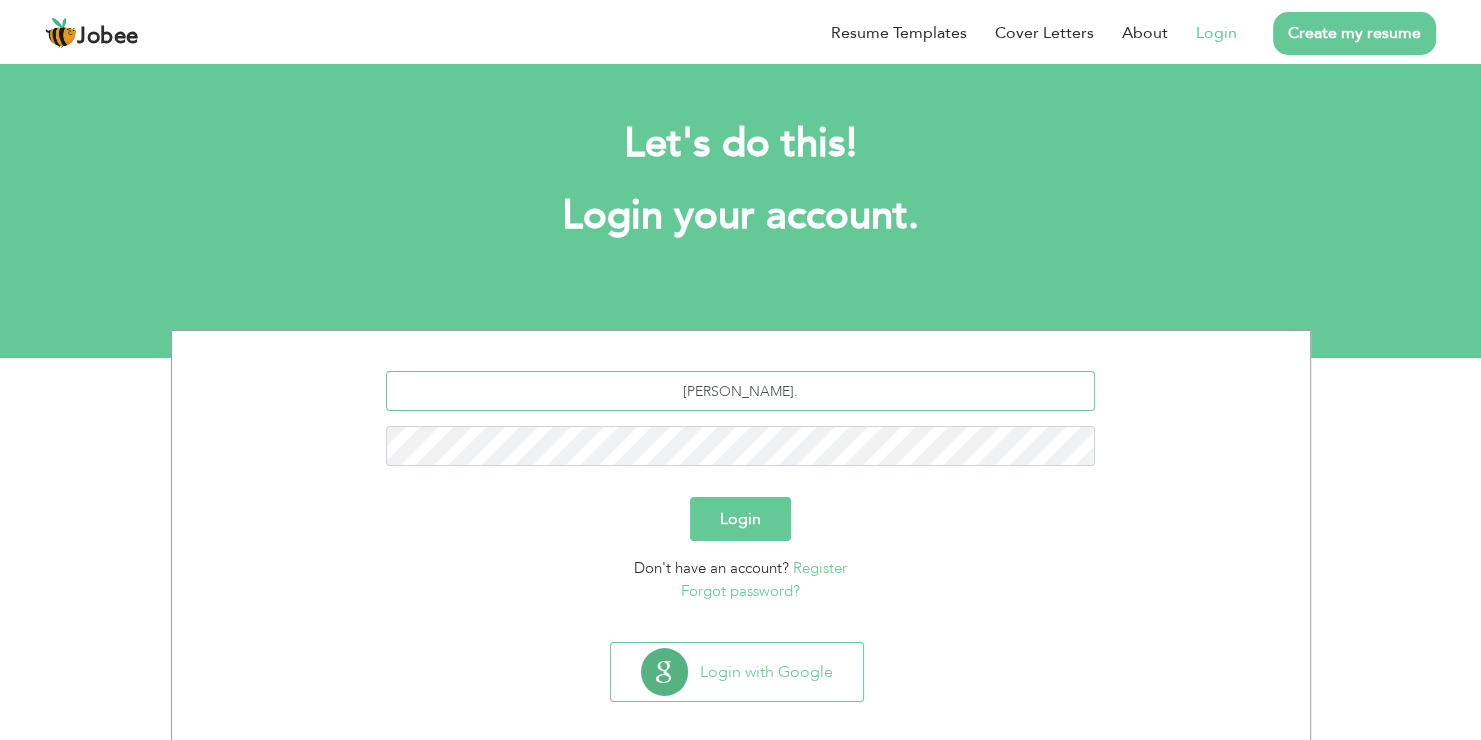 type on "[PERSON_NAME]" 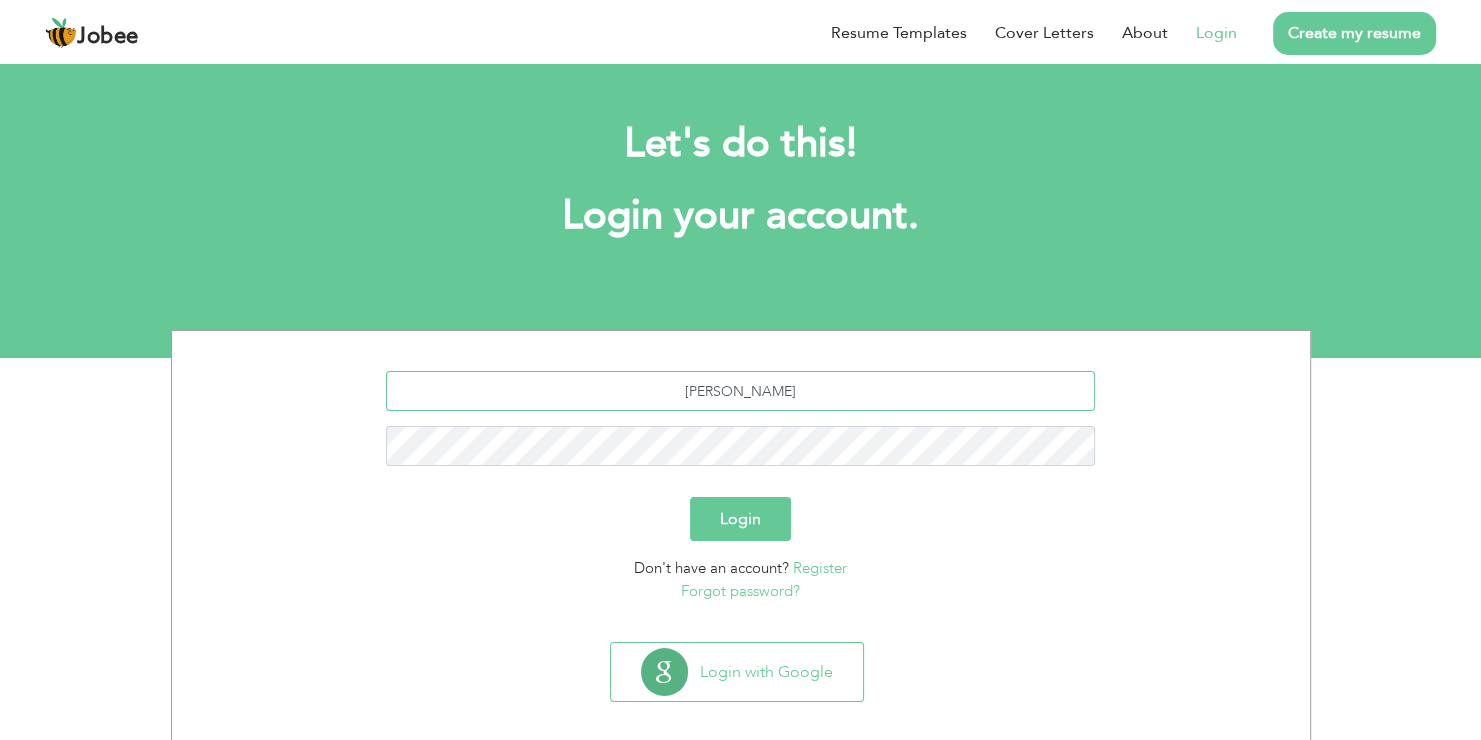 type 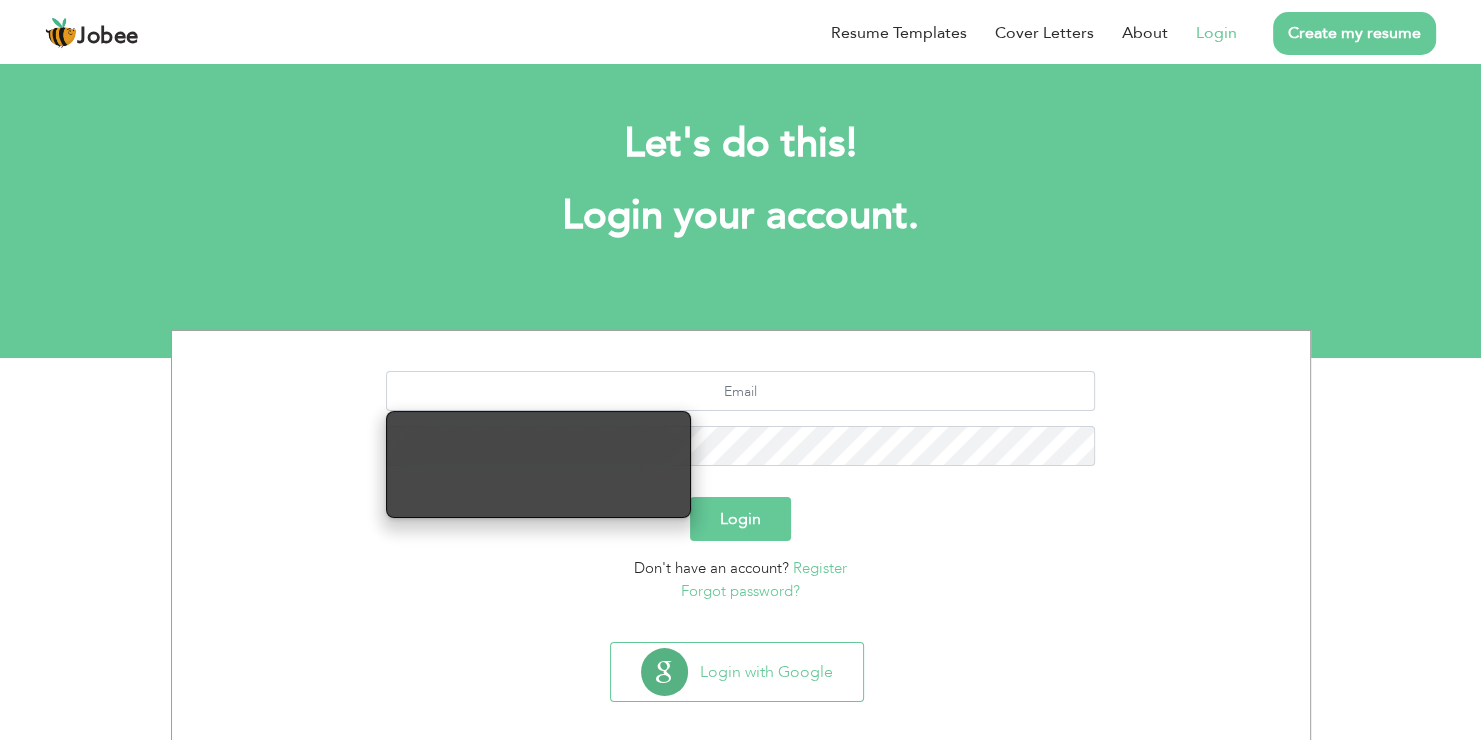 click on "Forgot password?" at bounding box center [741, 591] 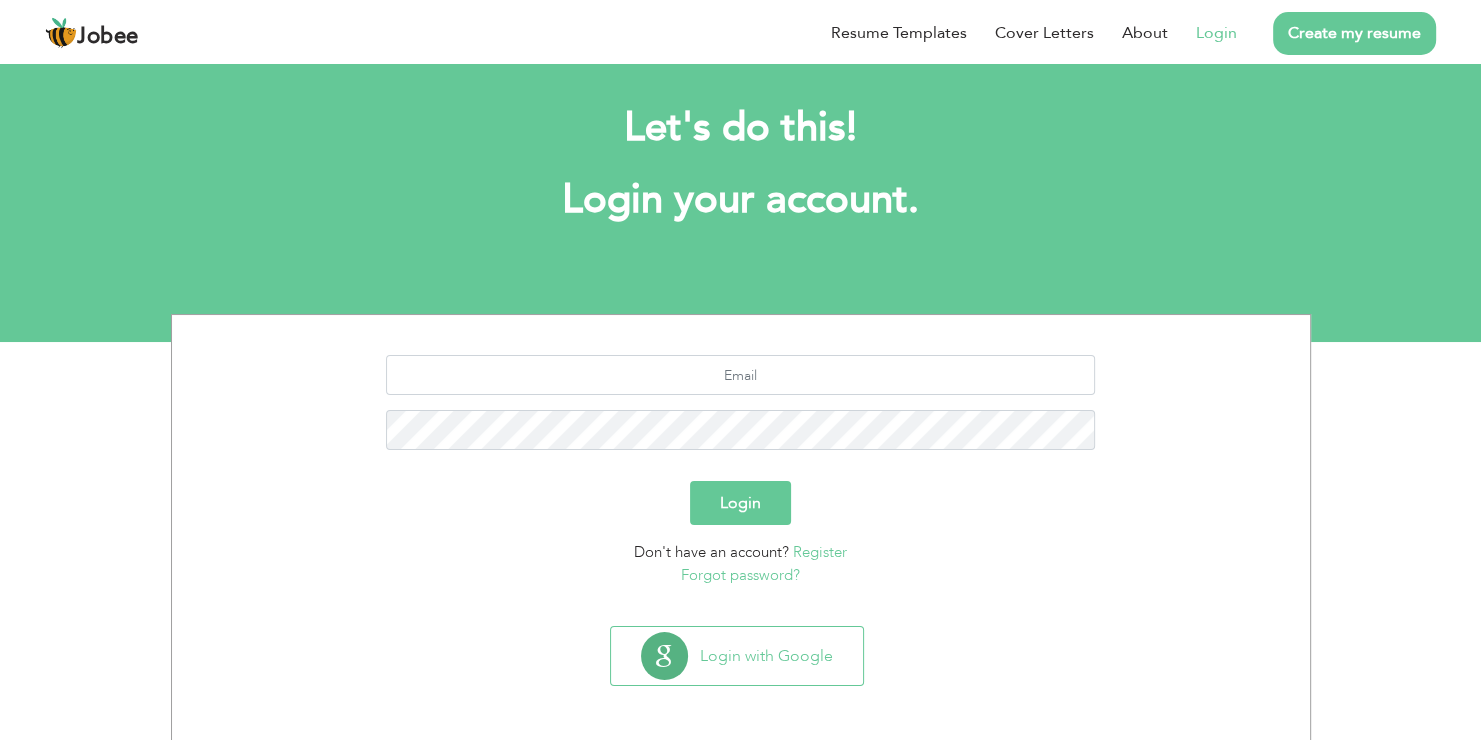 scroll, scrollTop: 0, scrollLeft: 0, axis: both 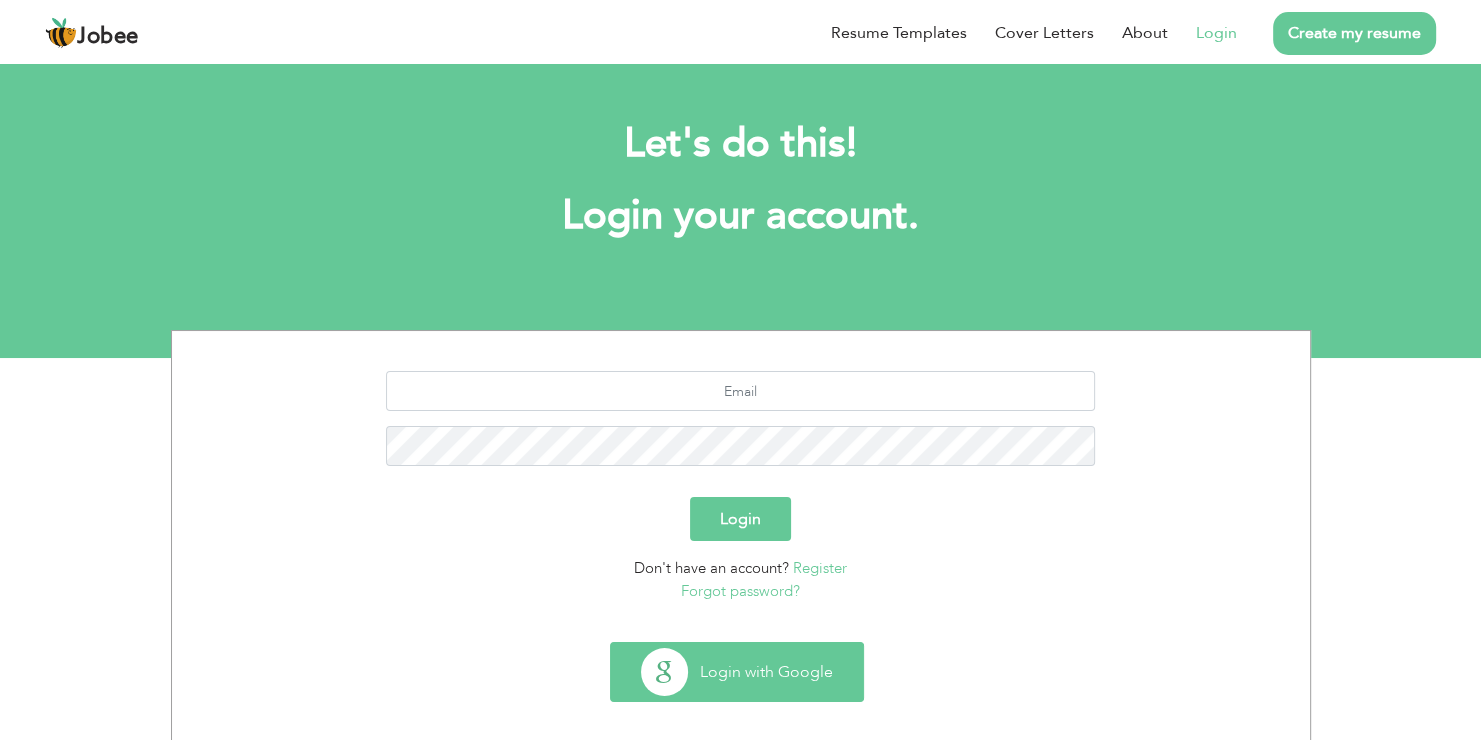 click on "Login with Google" at bounding box center [737, 672] 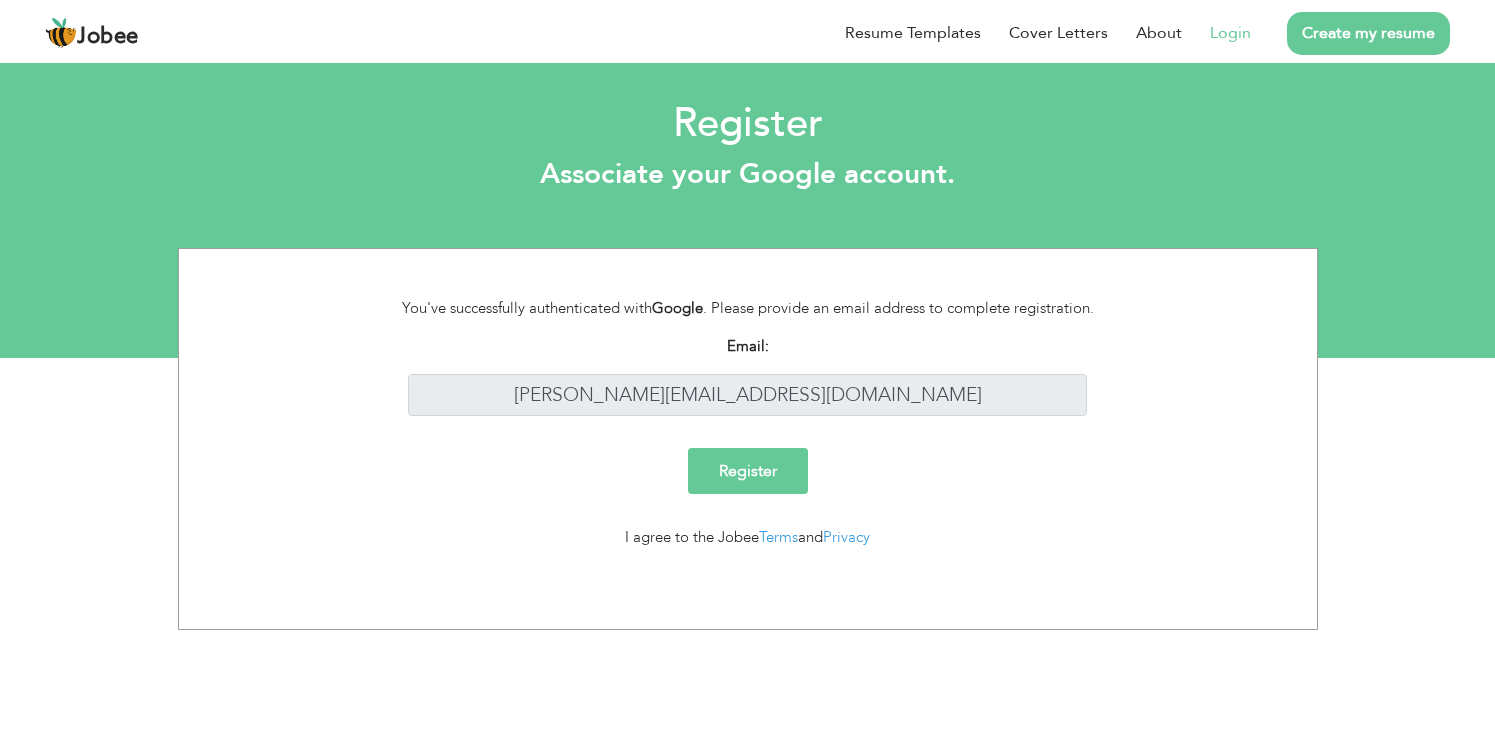 scroll, scrollTop: 0, scrollLeft: 0, axis: both 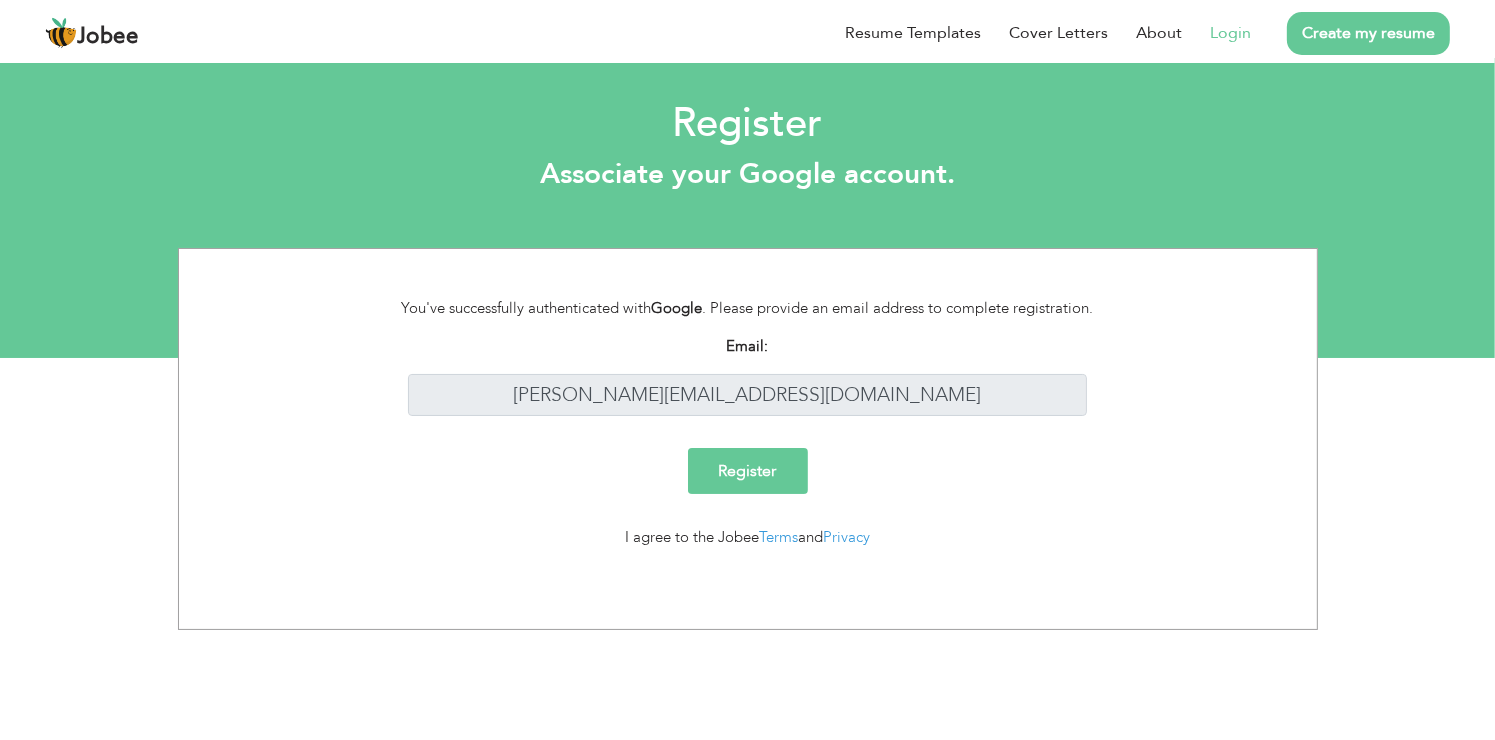 click on "Register" at bounding box center (748, 471) 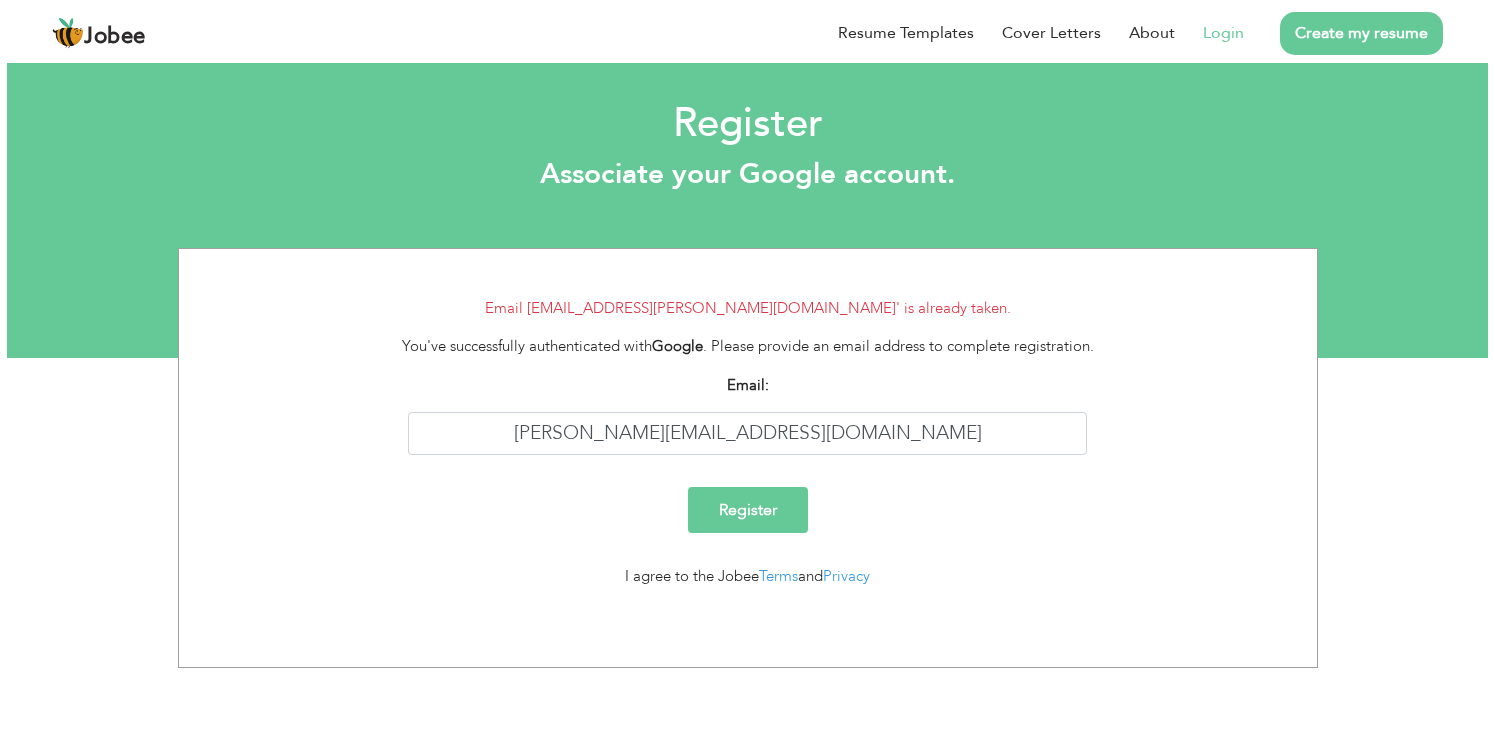 scroll, scrollTop: 0, scrollLeft: 0, axis: both 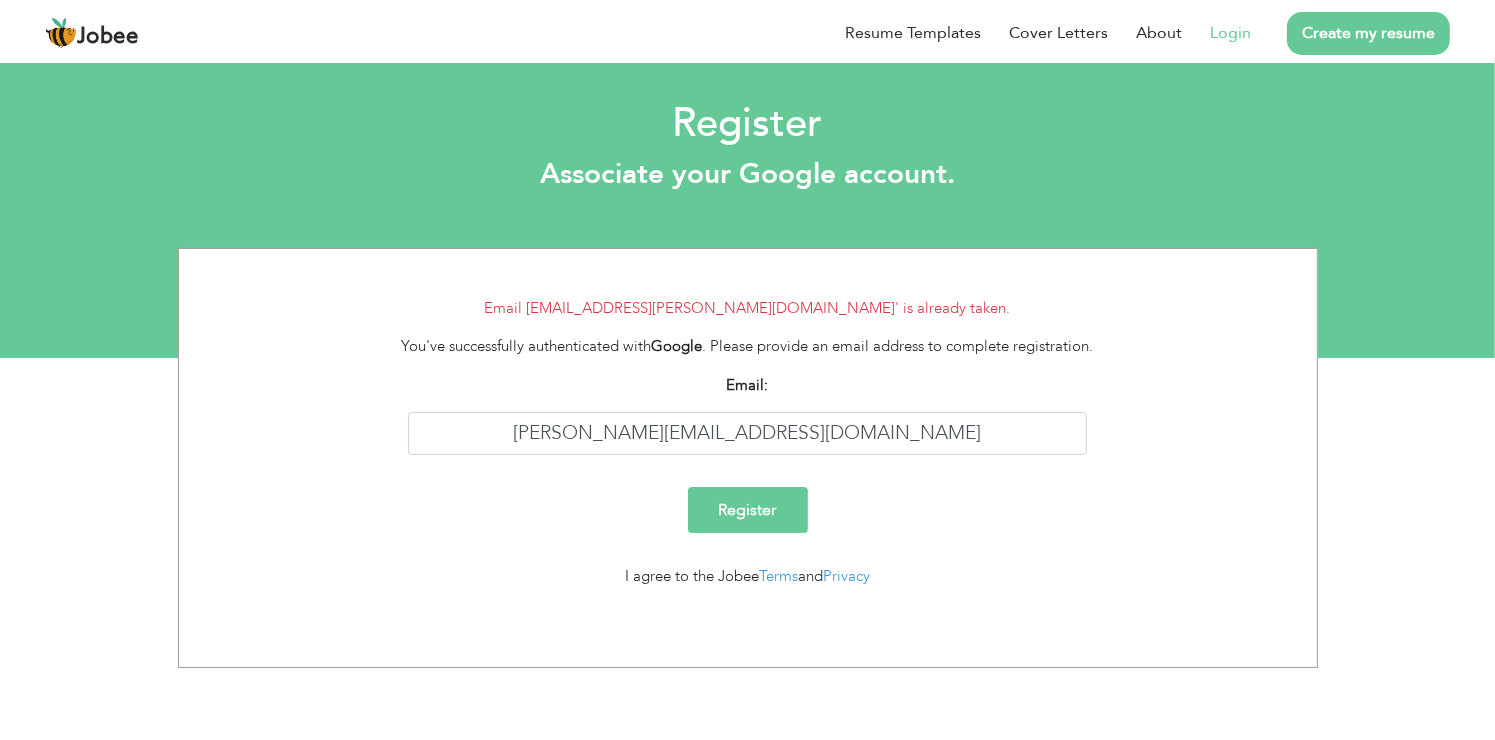 click on "[PERSON_NAME][EMAIL_ADDRESS][DOMAIN_NAME]" at bounding box center [747, 433] 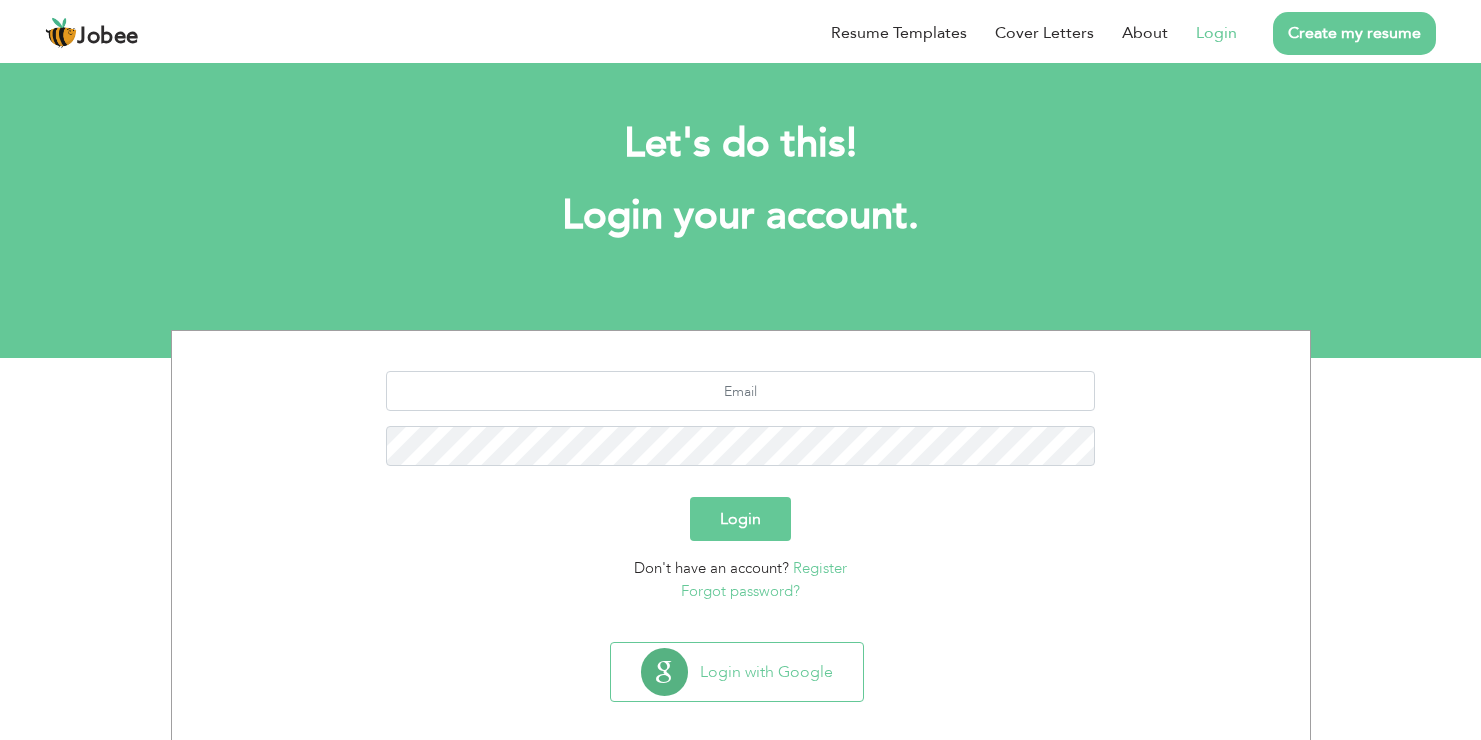 scroll, scrollTop: 0, scrollLeft: 0, axis: both 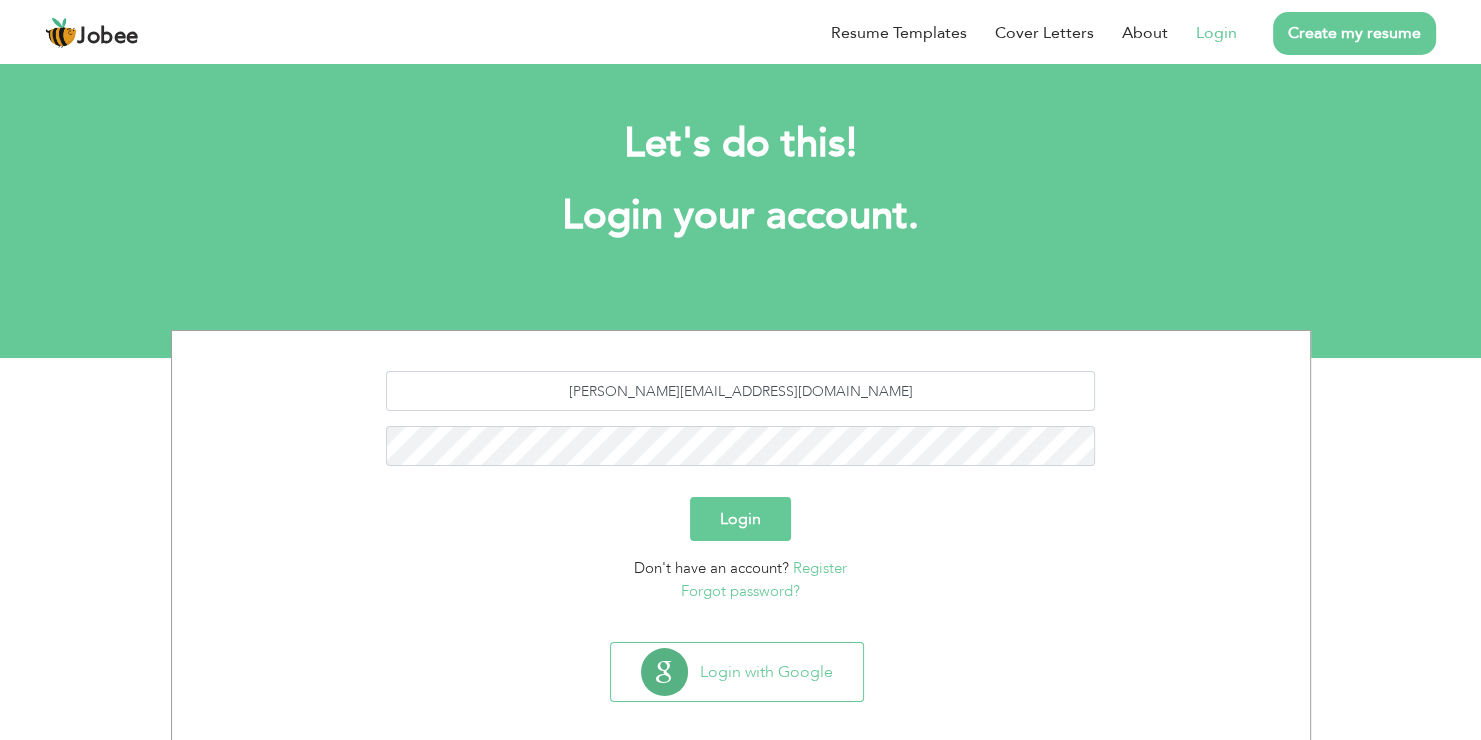 type on "[PERSON_NAME][EMAIL_ADDRESS][DOMAIN_NAME]" 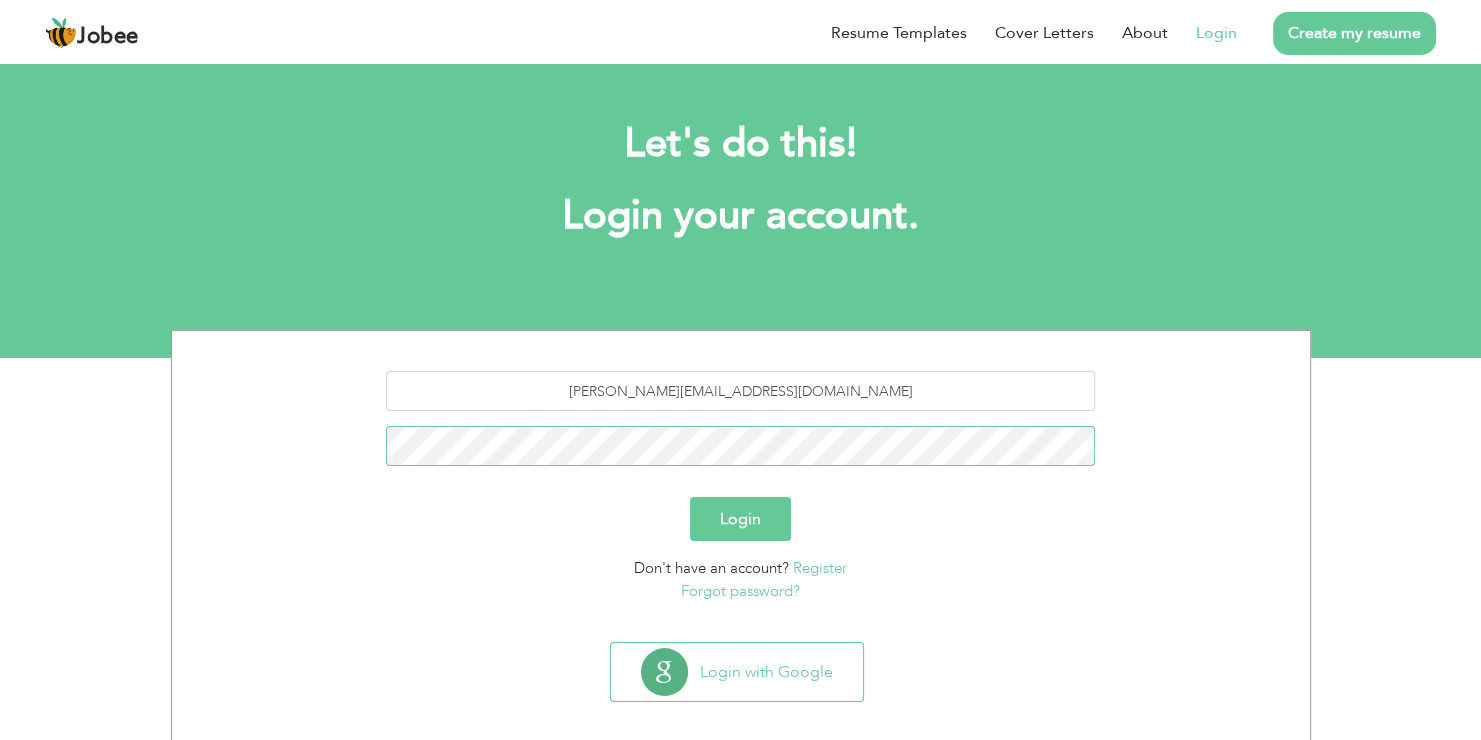 click on "Login" at bounding box center [740, 519] 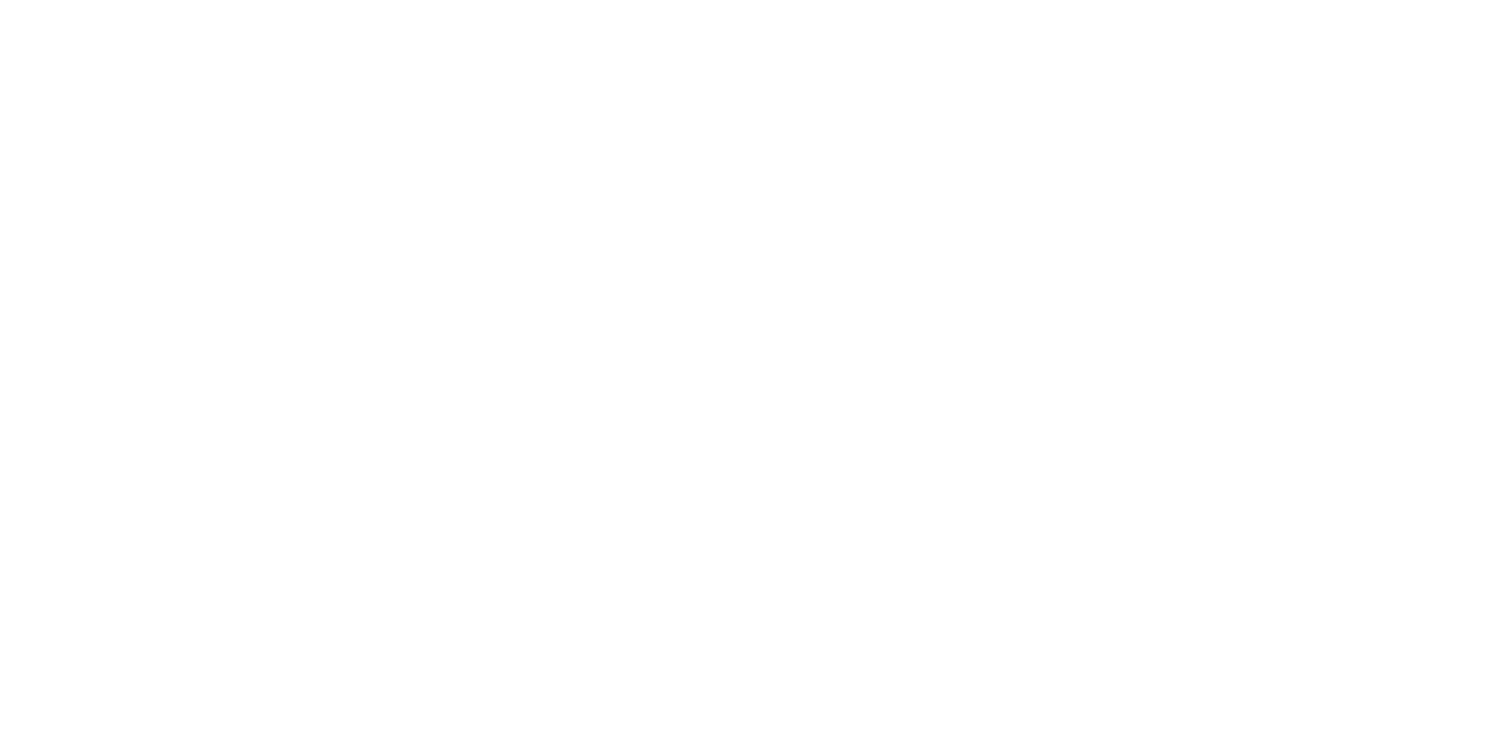 scroll, scrollTop: 0, scrollLeft: 0, axis: both 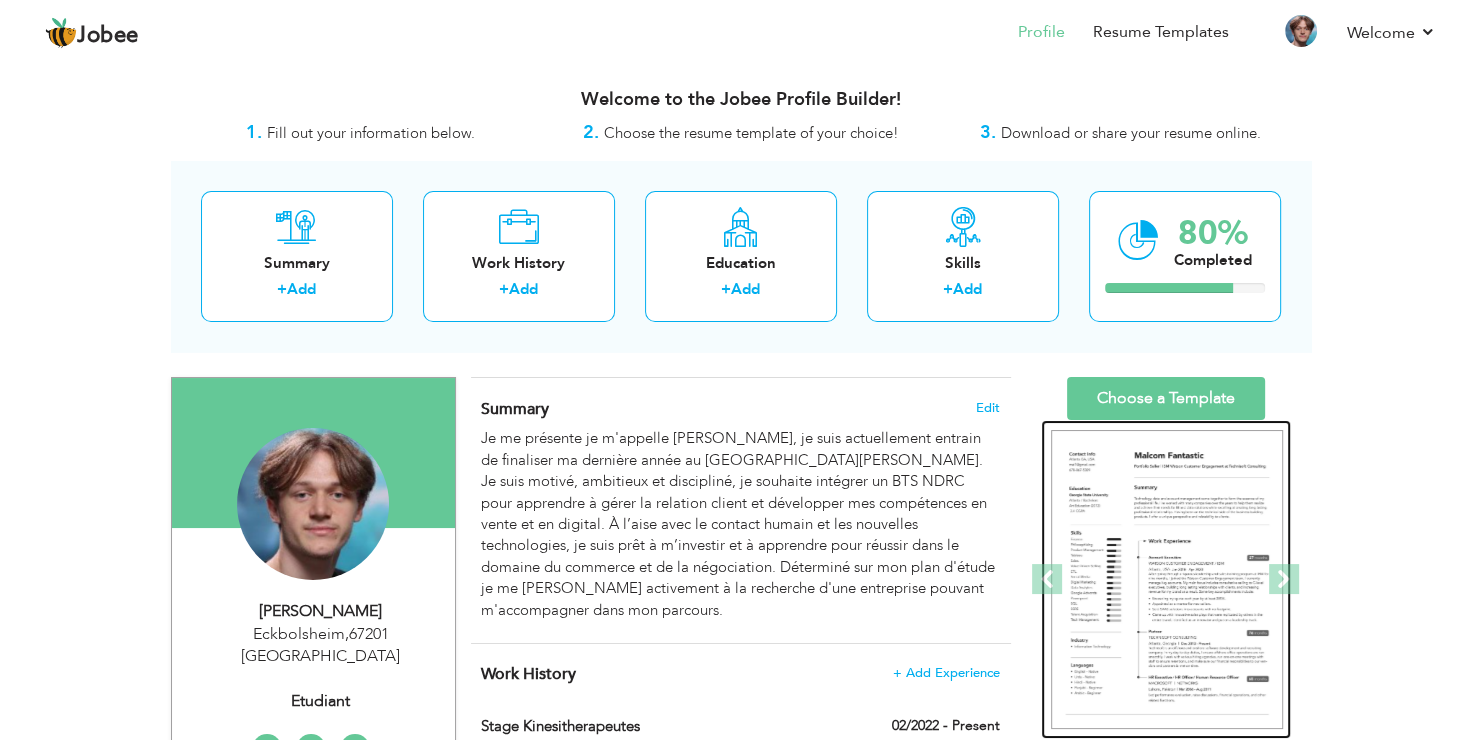 click at bounding box center [1167, 580] 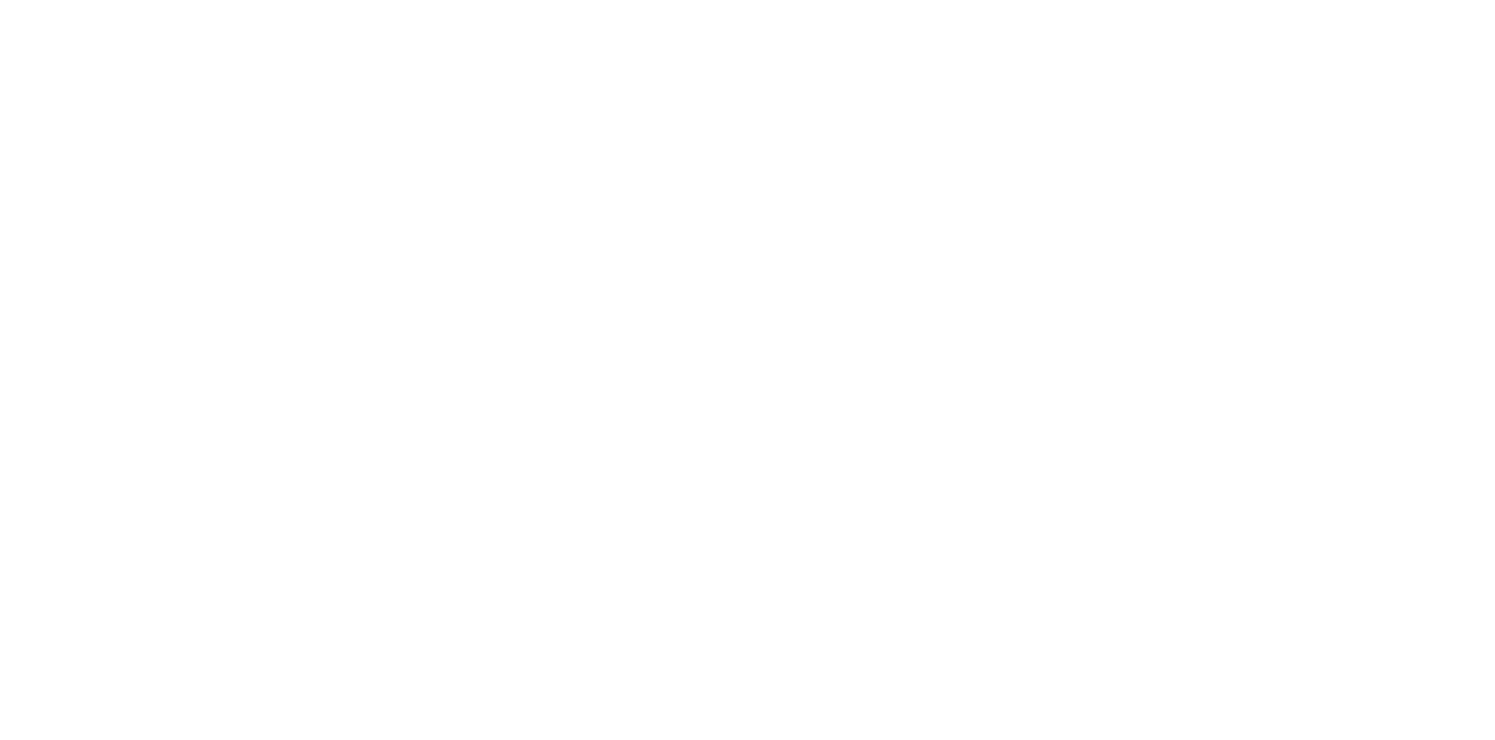 scroll, scrollTop: 0, scrollLeft: 0, axis: both 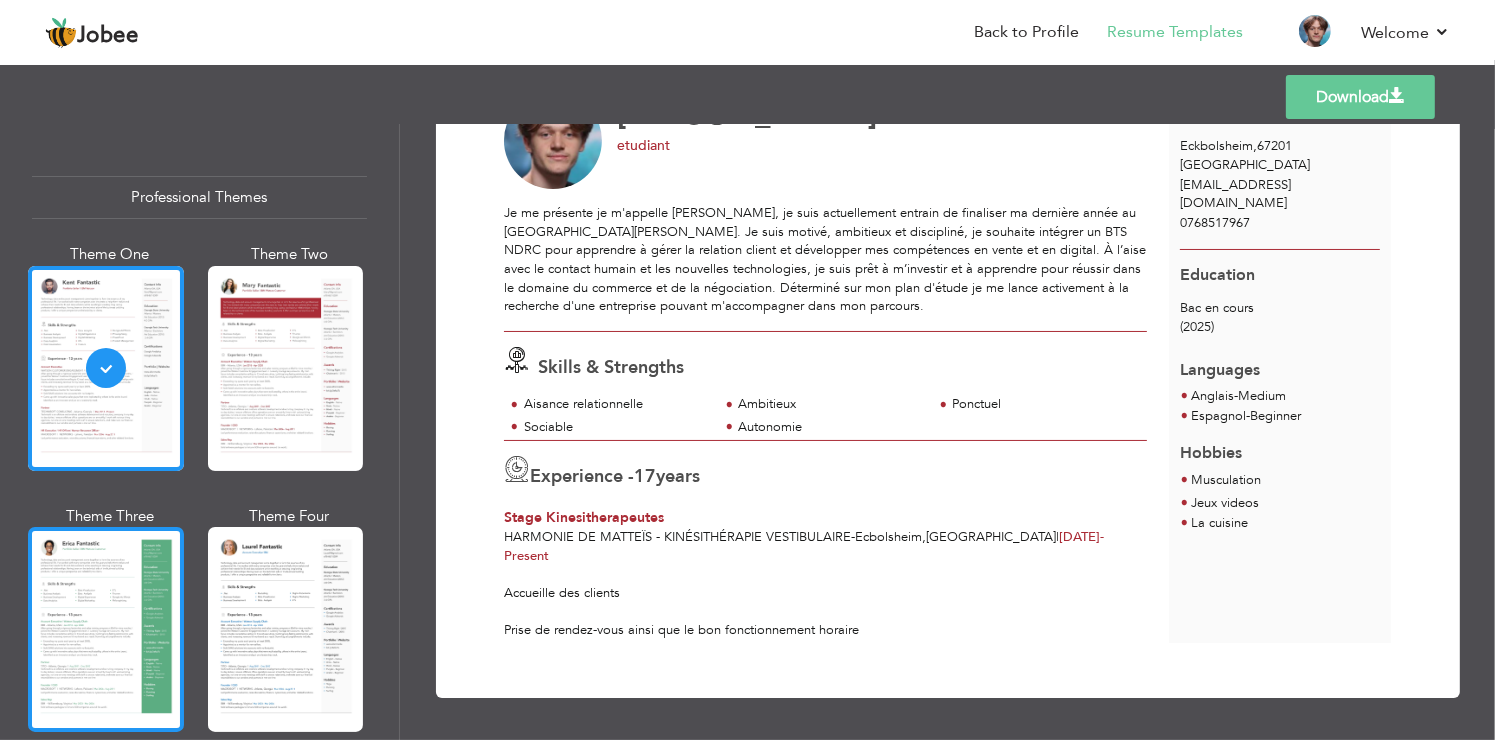 click at bounding box center [106, 629] 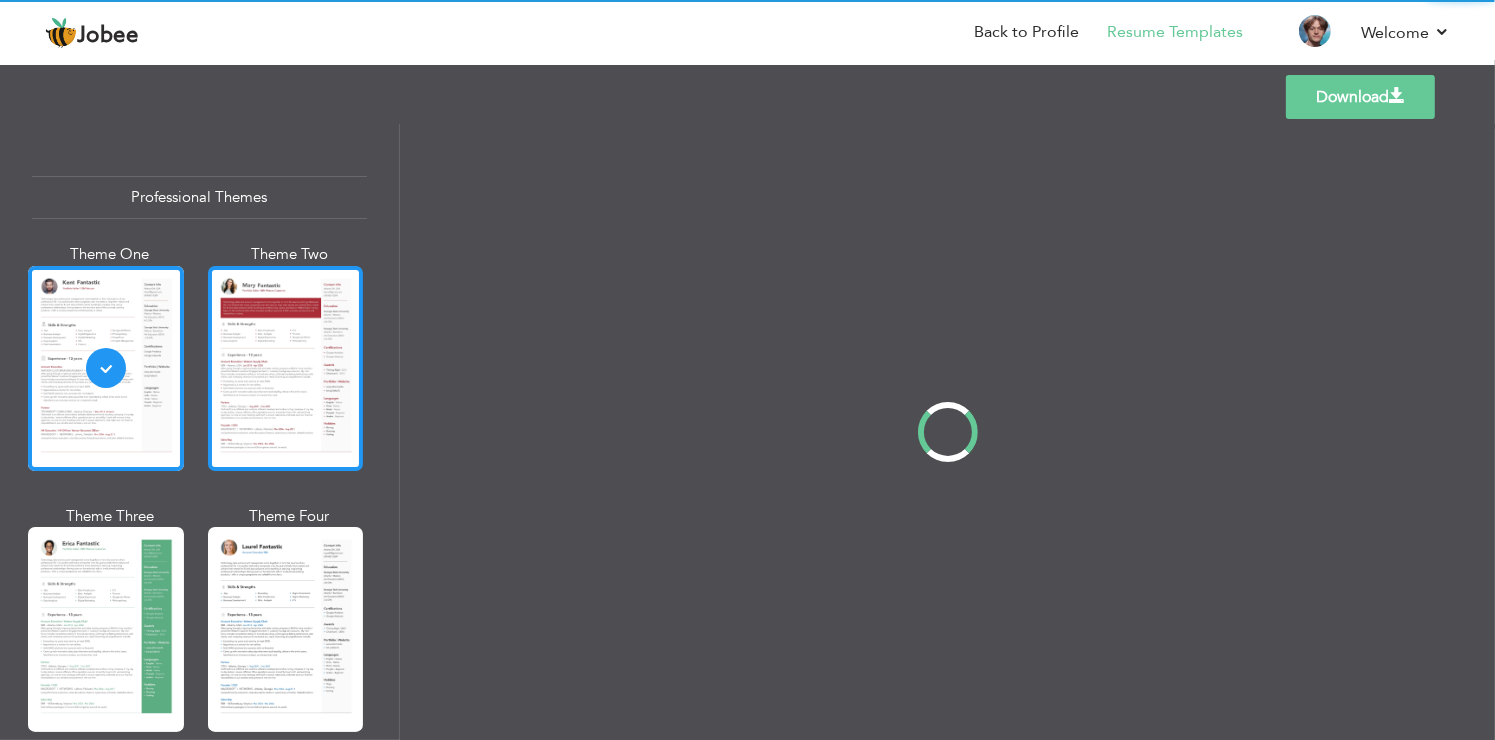 scroll, scrollTop: 0, scrollLeft: 0, axis: both 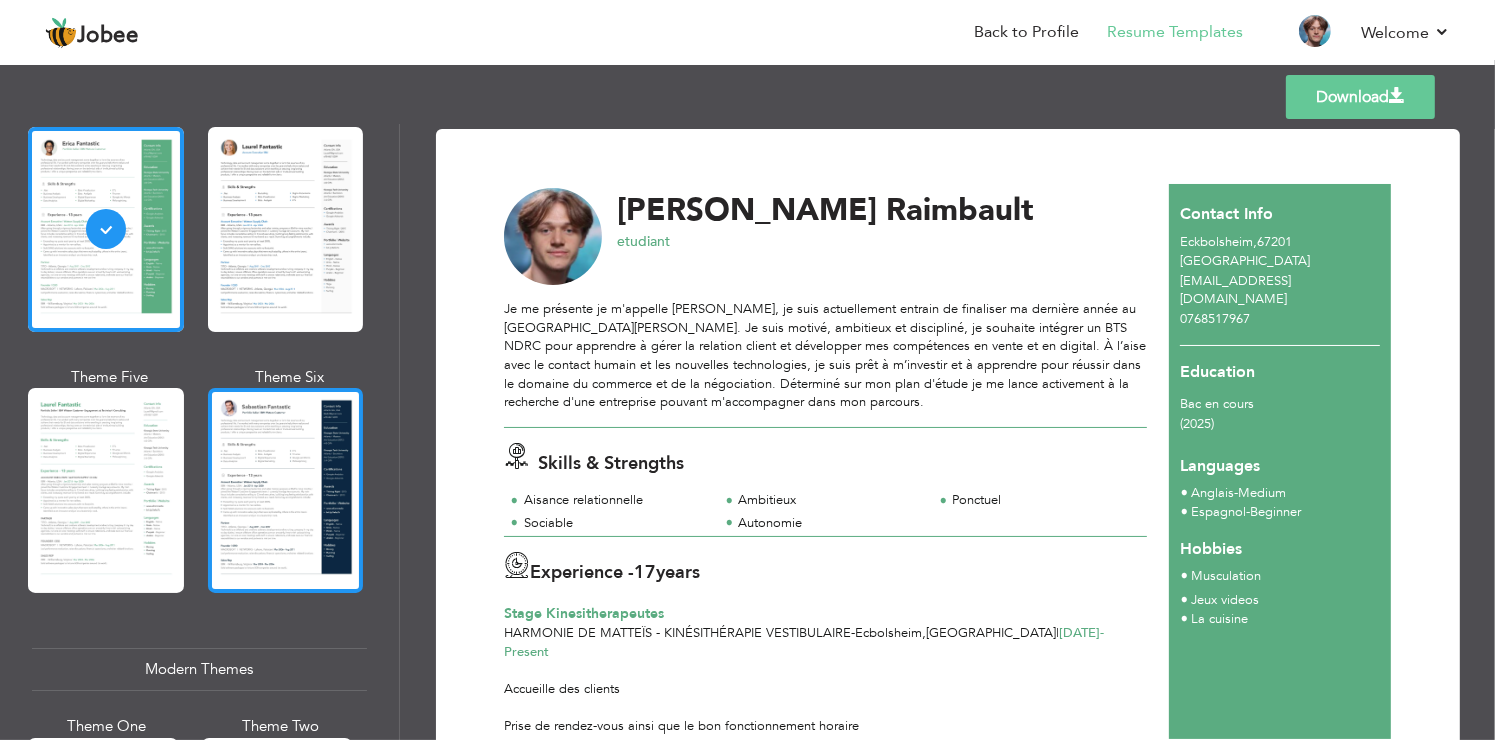 click at bounding box center (286, 490) 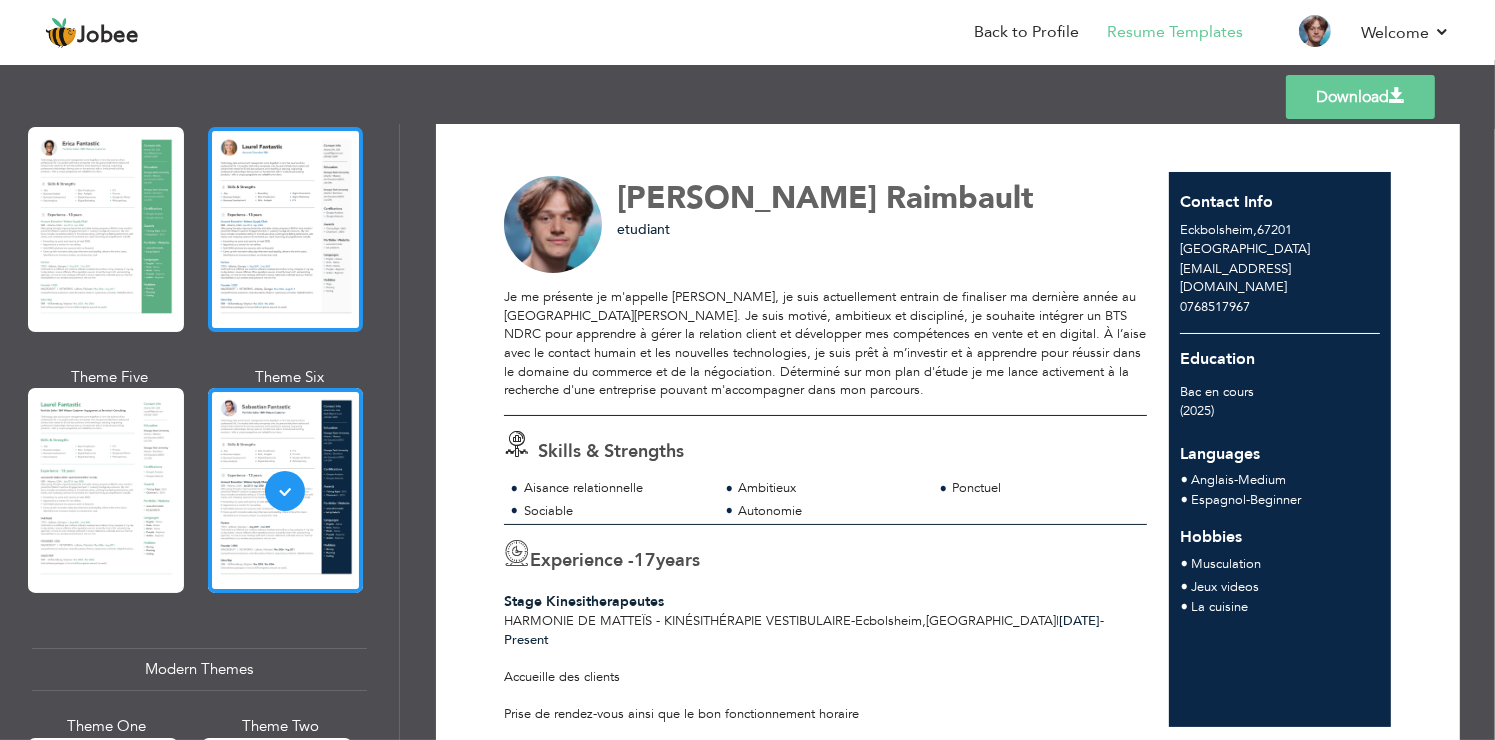 scroll, scrollTop: 0, scrollLeft: 0, axis: both 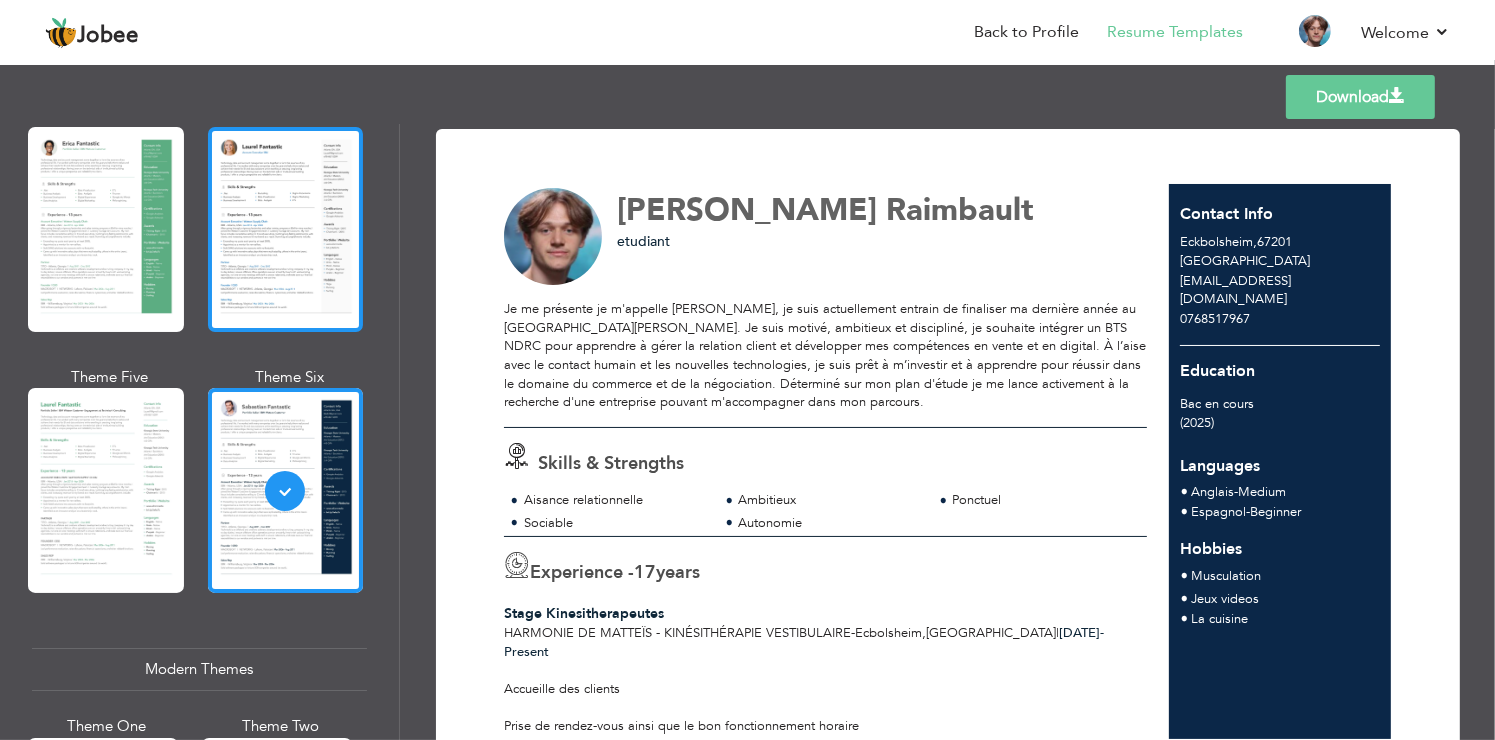 click at bounding box center [286, 229] 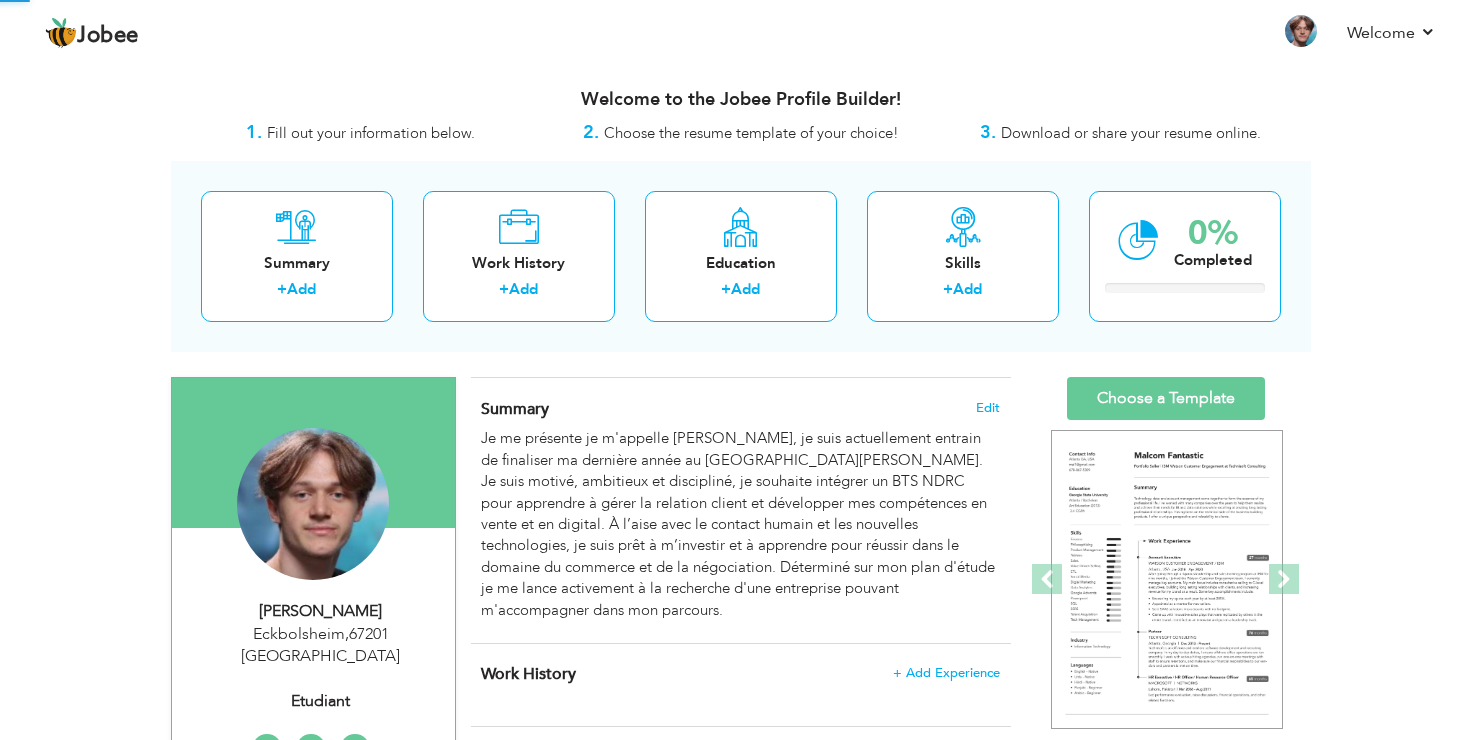 scroll, scrollTop: 0, scrollLeft: 0, axis: both 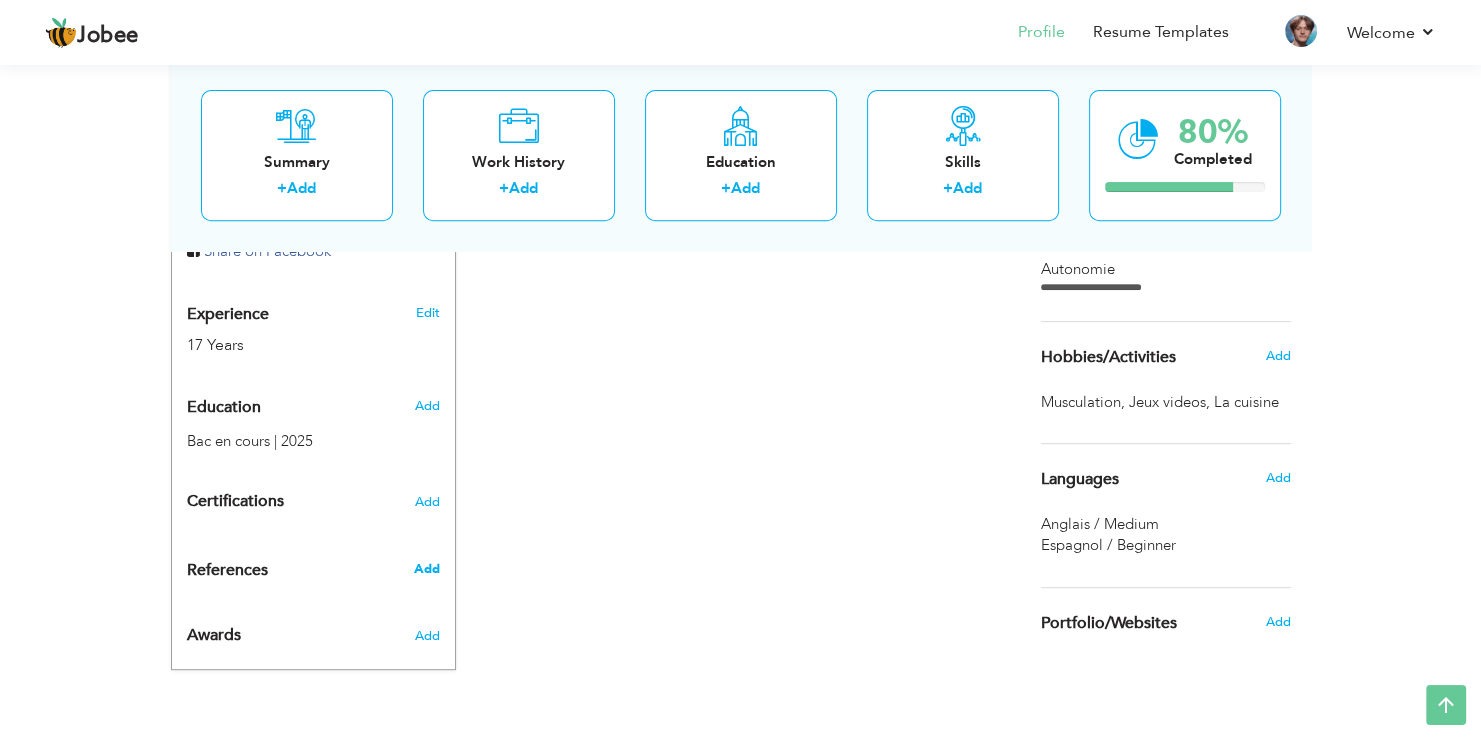 click on "Add" at bounding box center (426, 569) 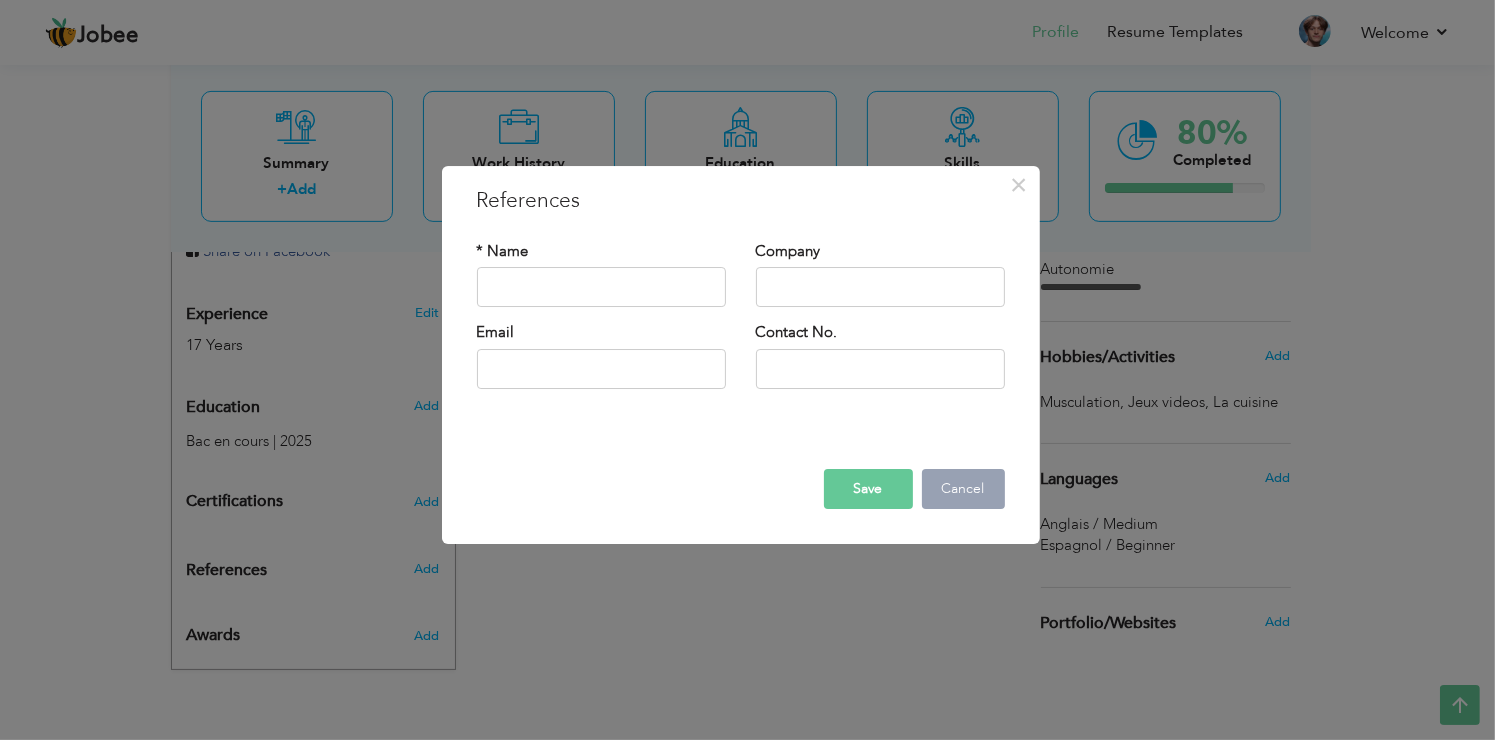 click on "Cancel" at bounding box center (963, 489) 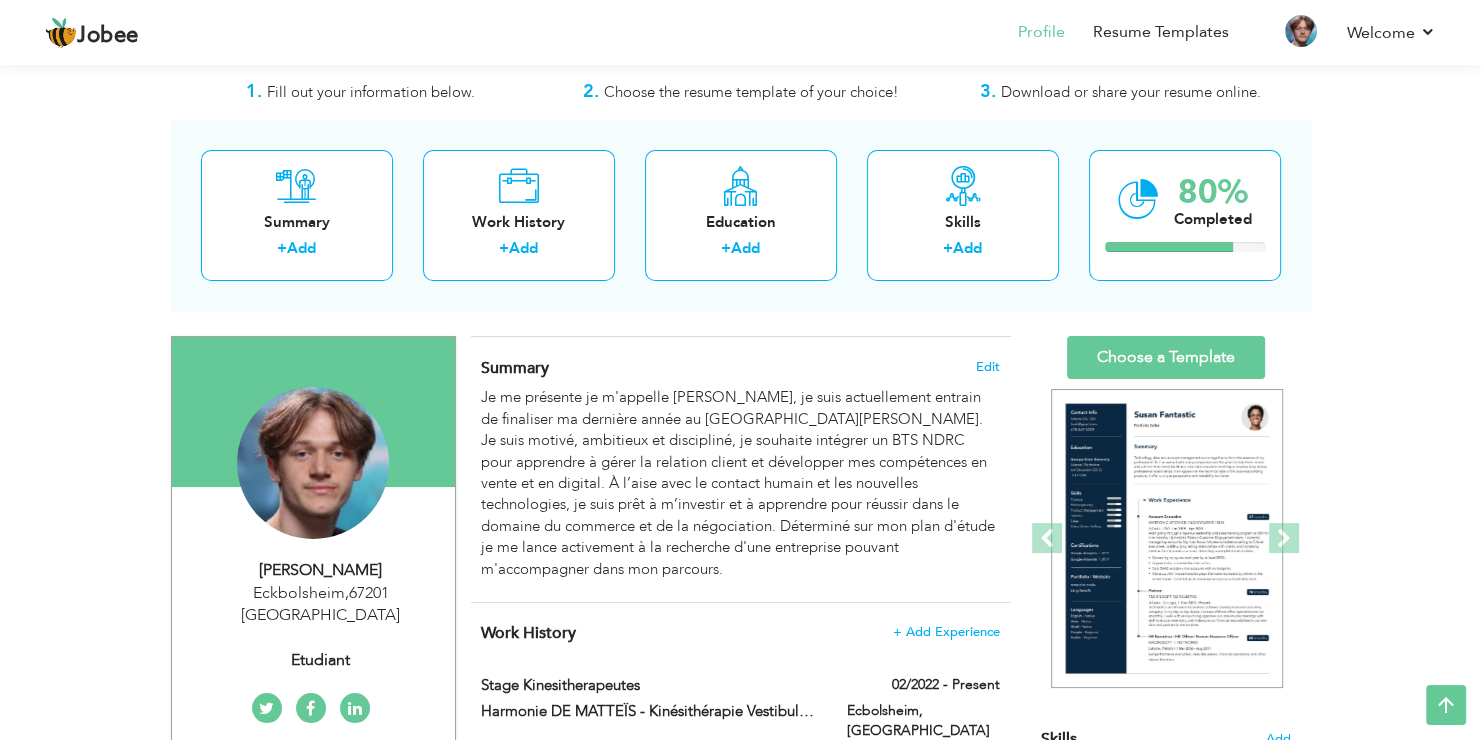 scroll, scrollTop: 16, scrollLeft: 0, axis: vertical 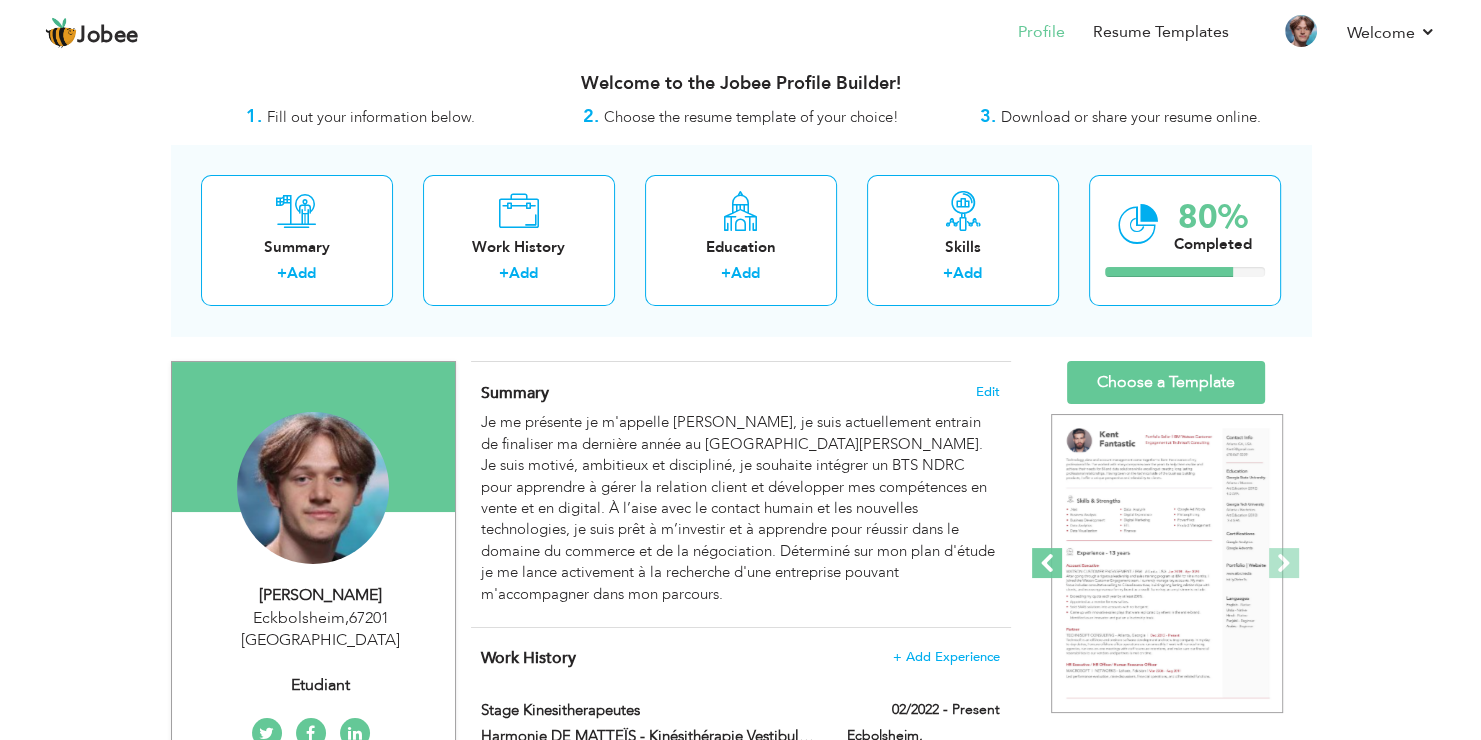 click at bounding box center [1047, 563] 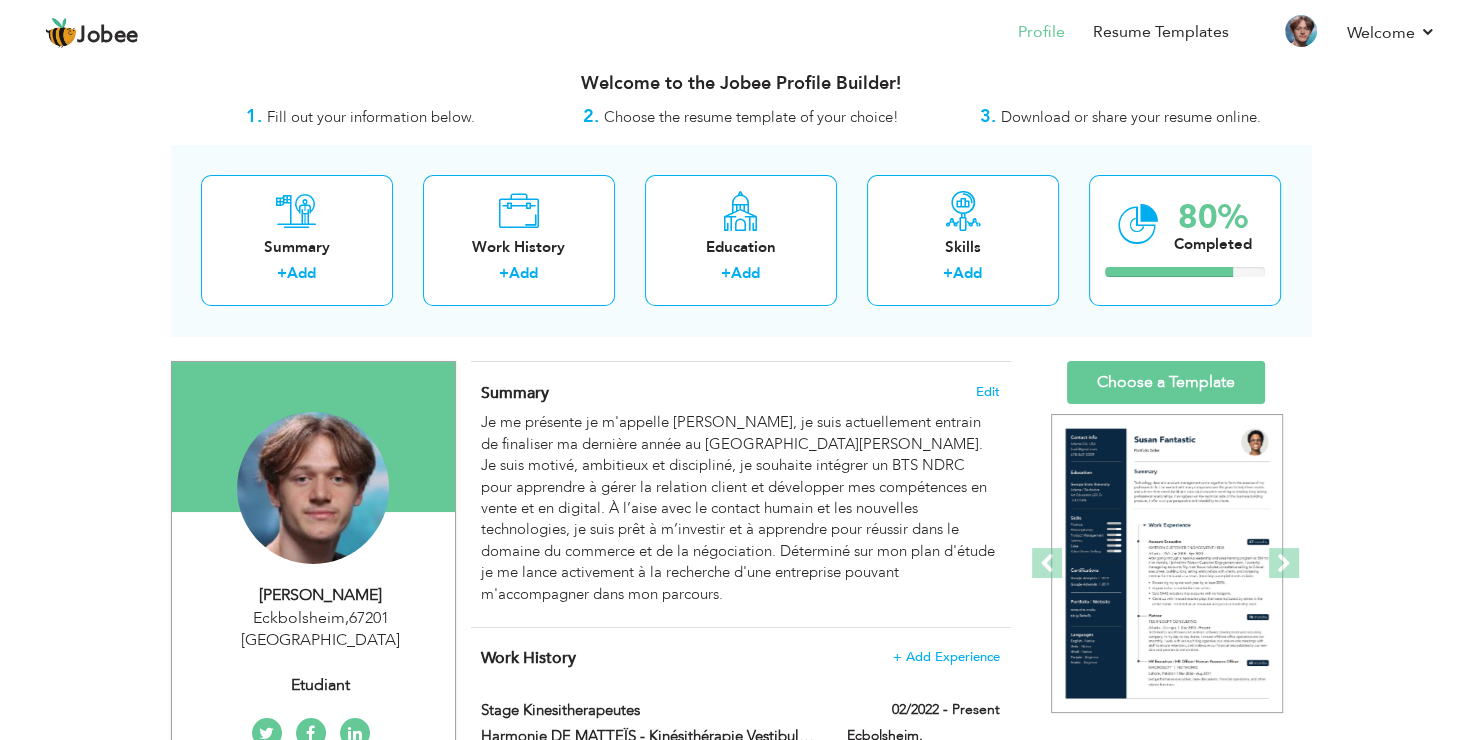 scroll, scrollTop: 0, scrollLeft: 0, axis: both 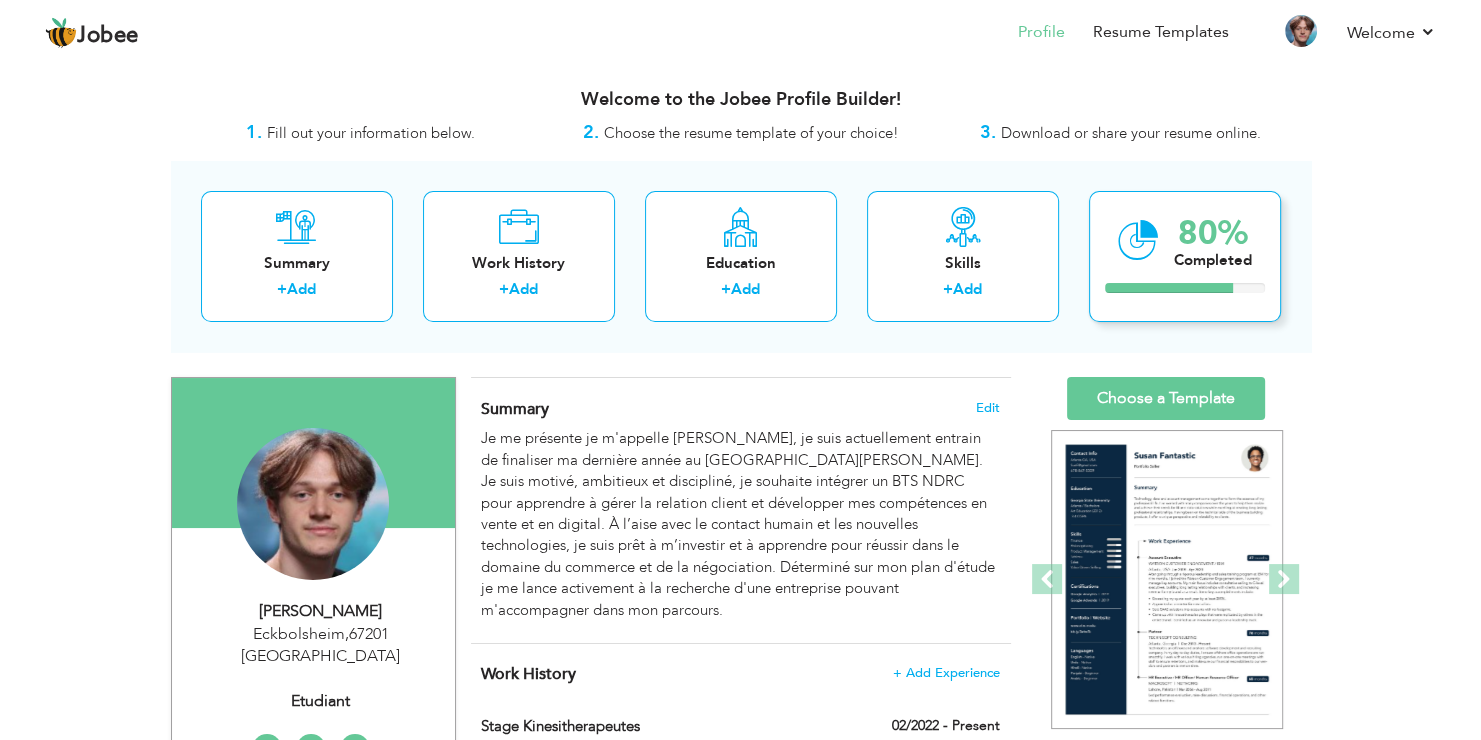 click at bounding box center [1138, 240] 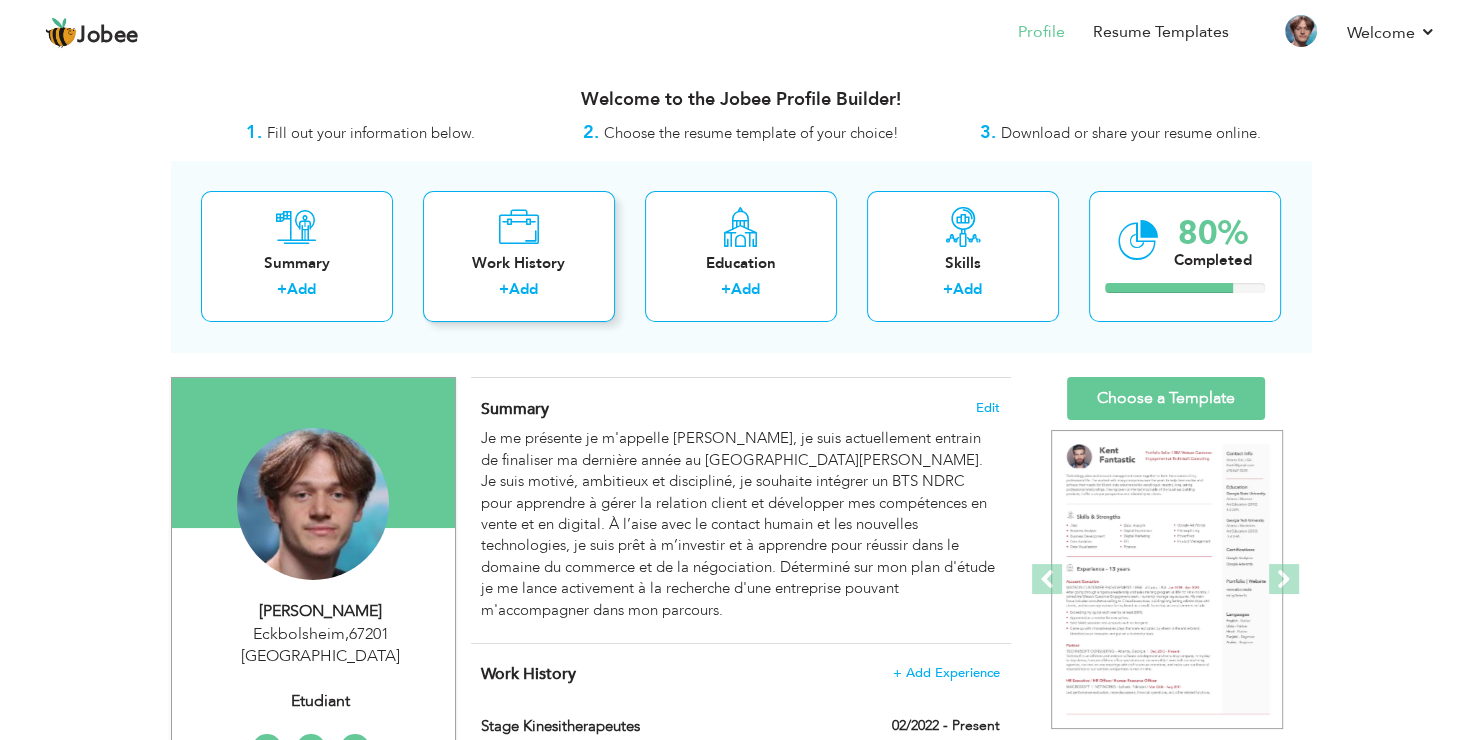 click on "+  Add" at bounding box center [519, 292] 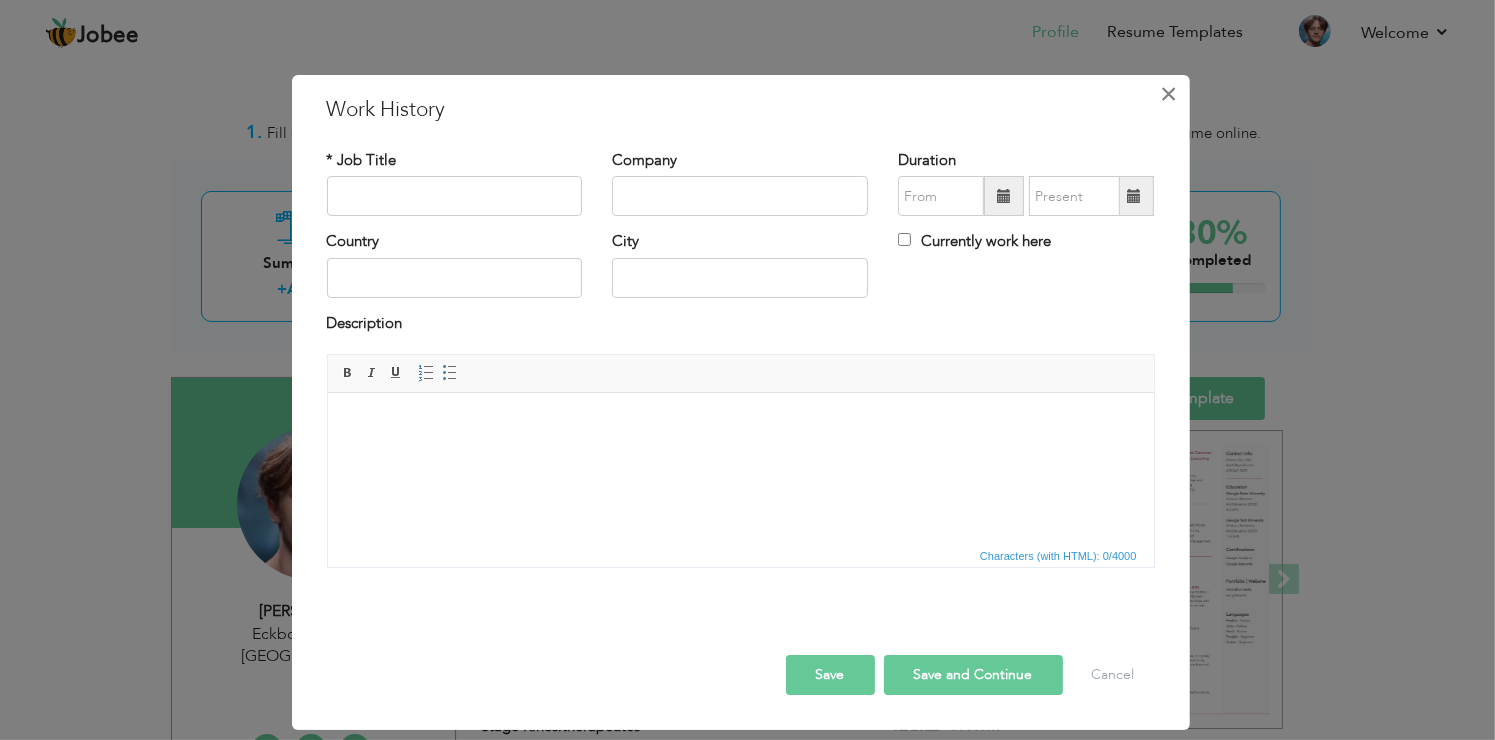 click on "×" at bounding box center (1169, 94) 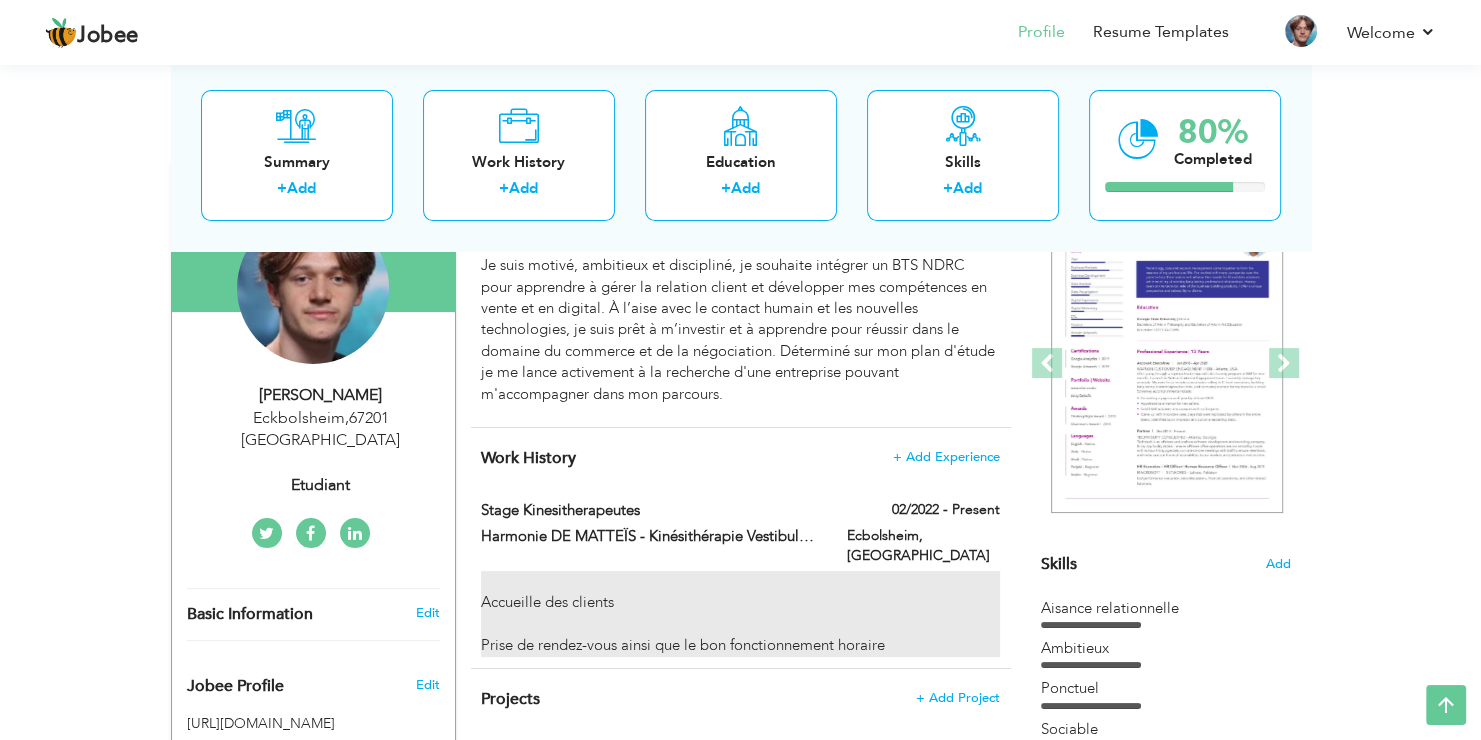scroll, scrollTop: 200, scrollLeft: 0, axis: vertical 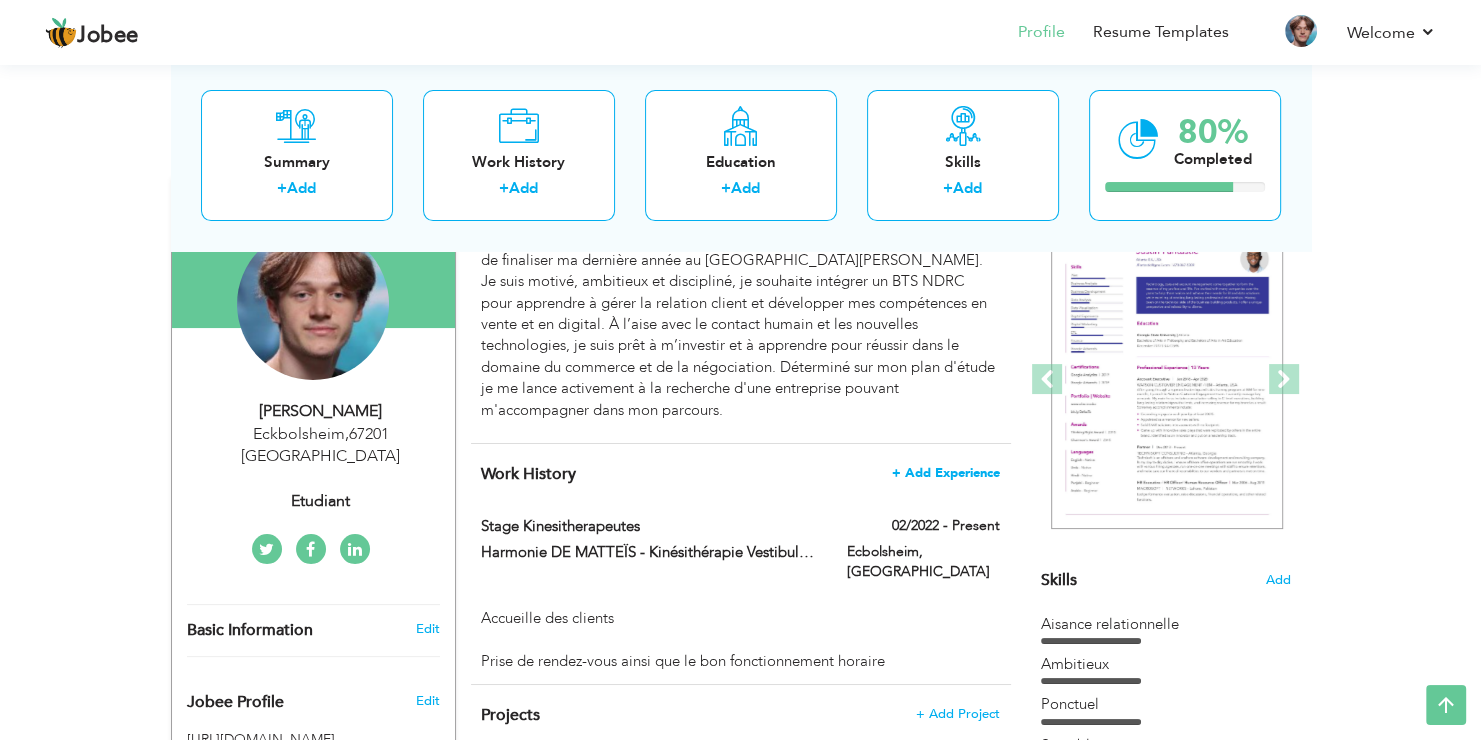 click on "Work History
+ Add Experience" at bounding box center (740, 474) 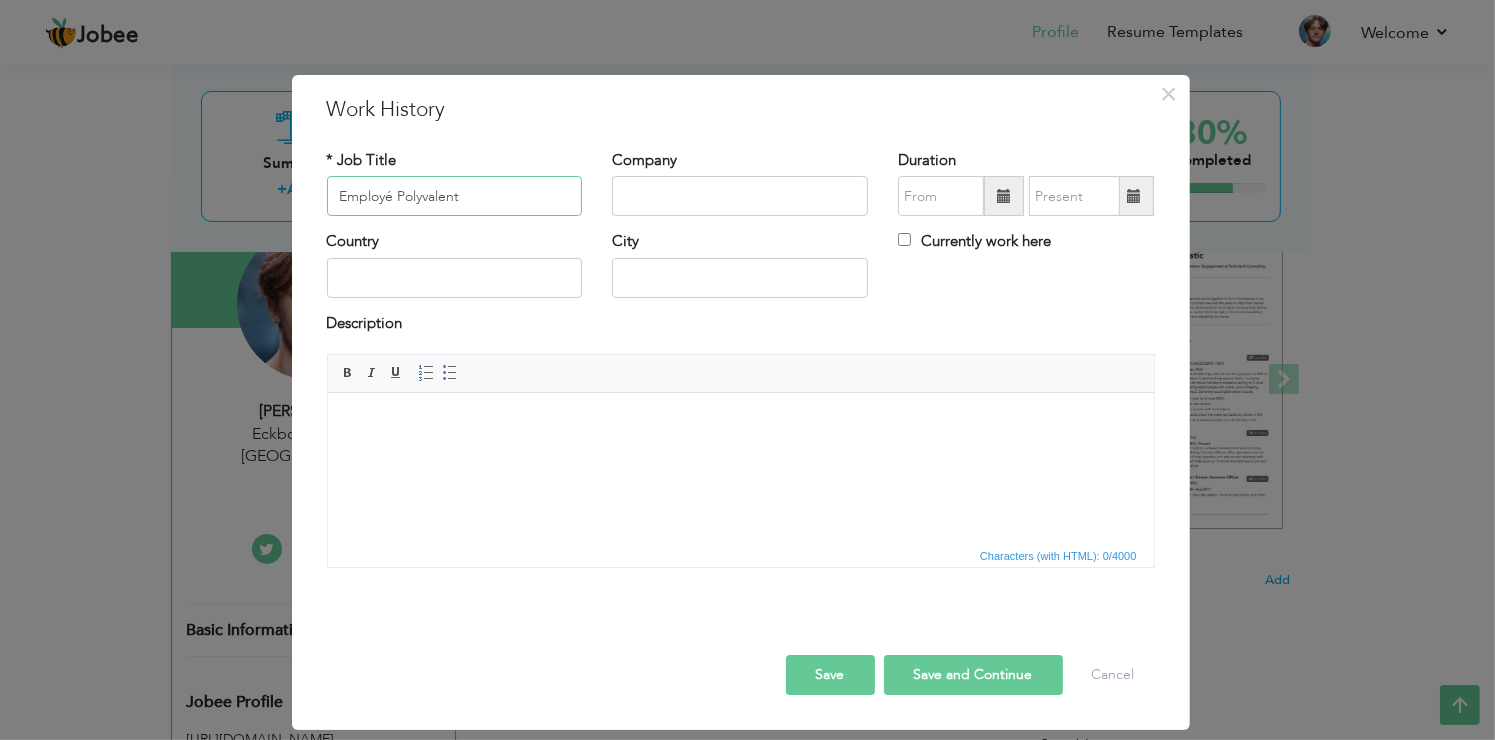type on "Employé Polyvalent" 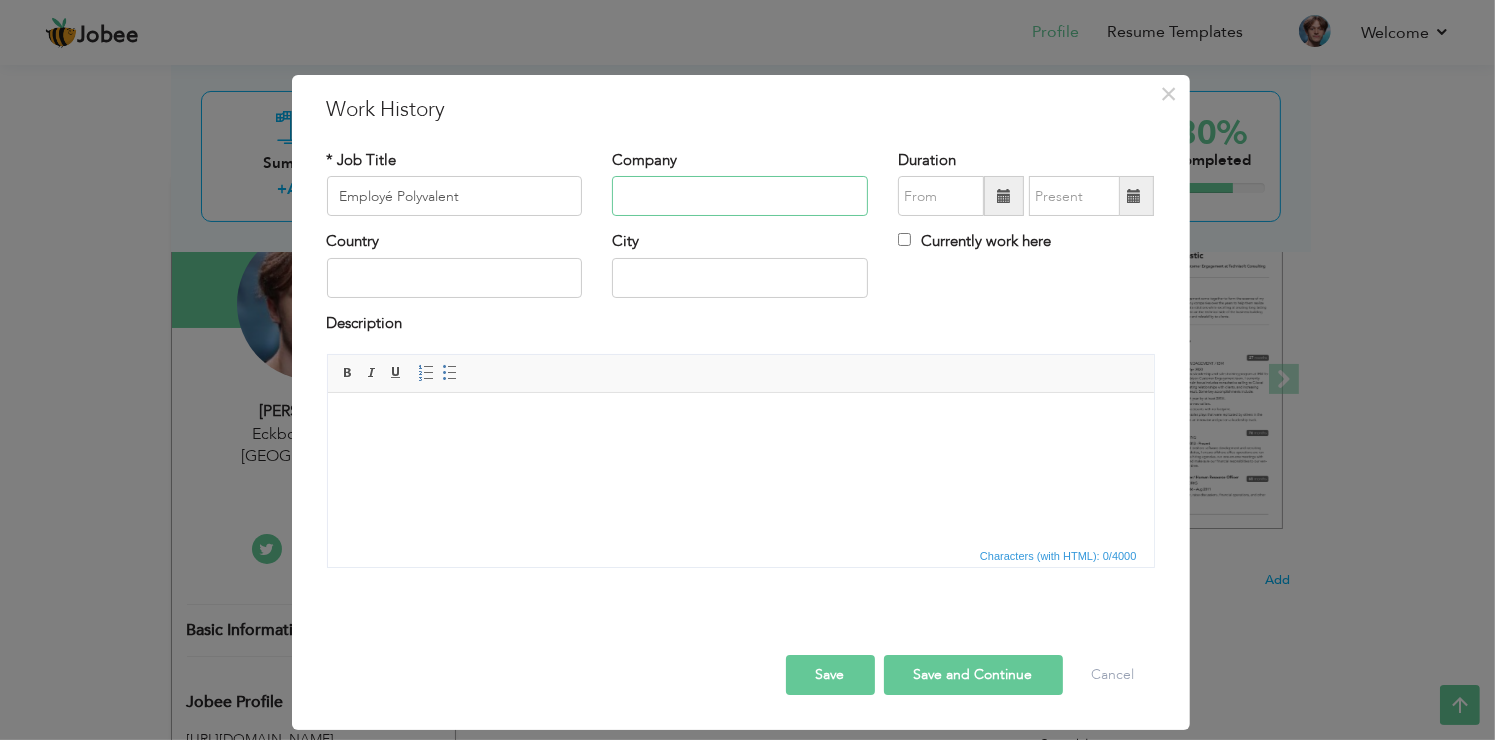click at bounding box center (740, 196) 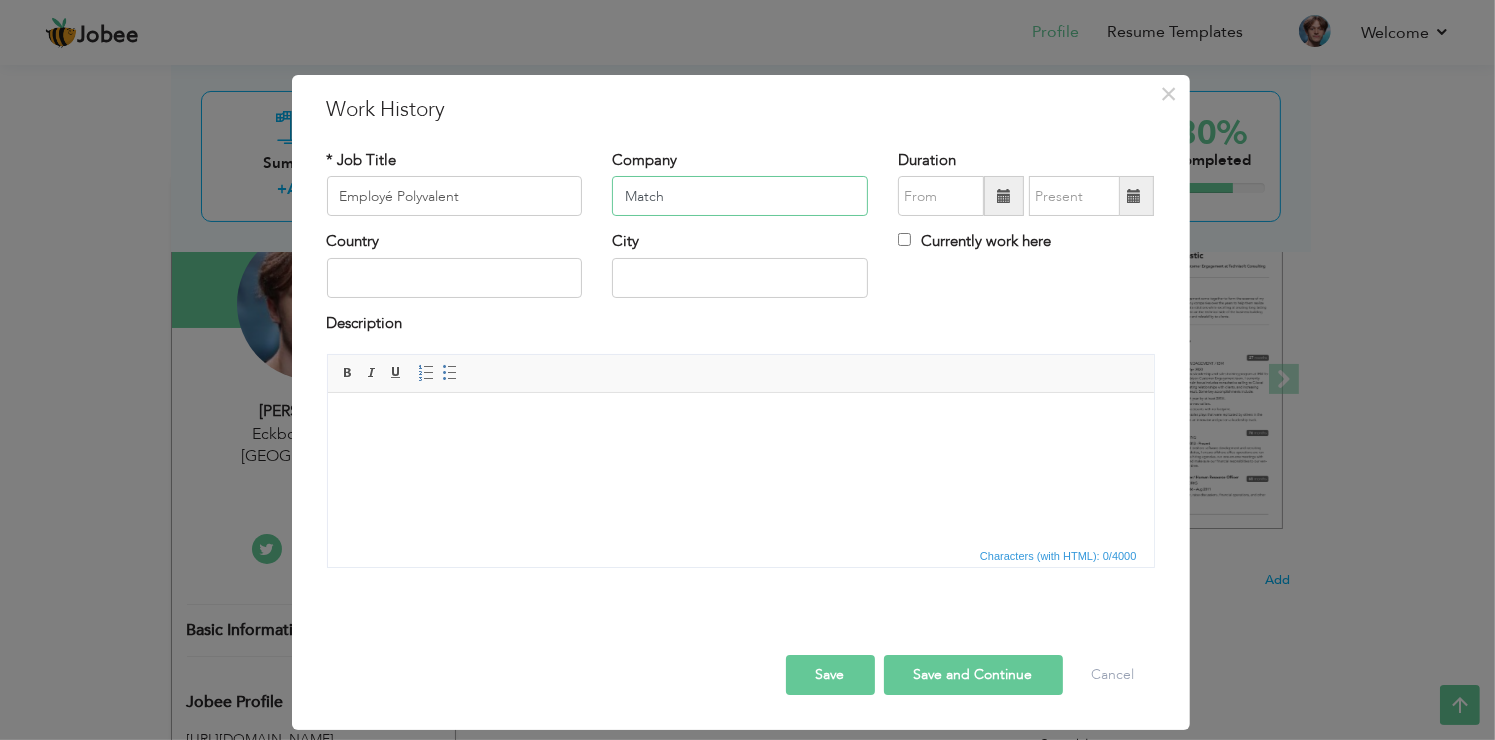 type on "Match" 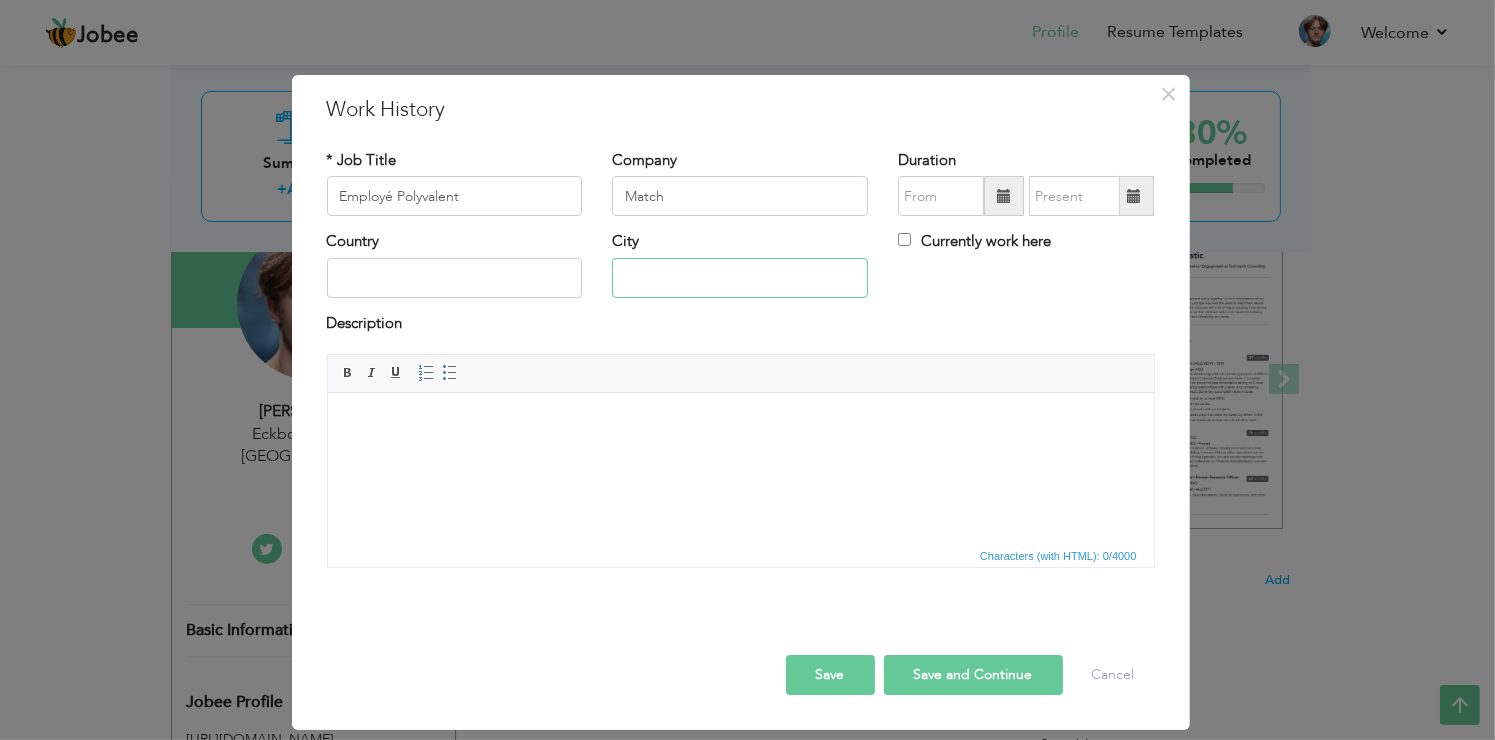 click at bounding box center (740, 278) 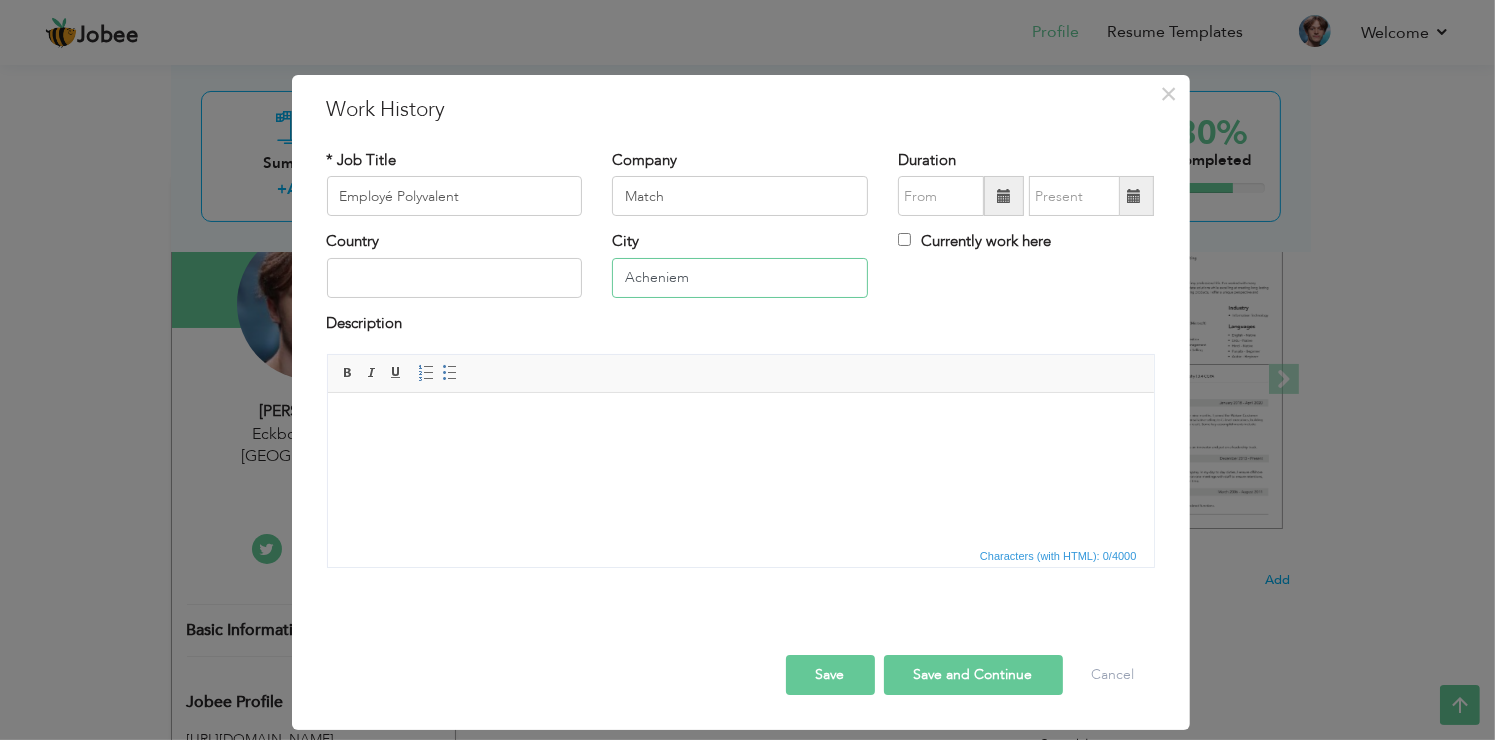 type on "Acheniem" 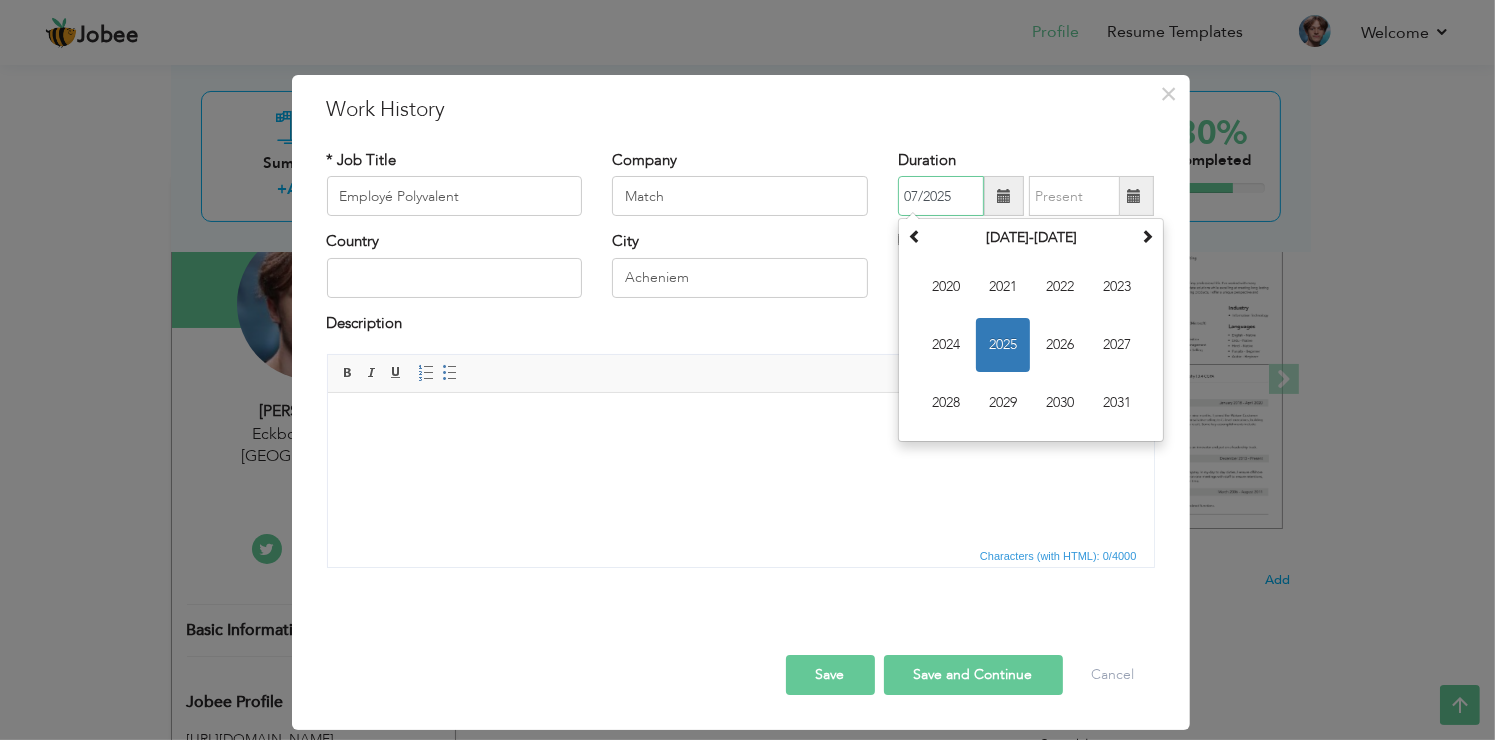 click on "07/2025" at bounding box center (941, 196) 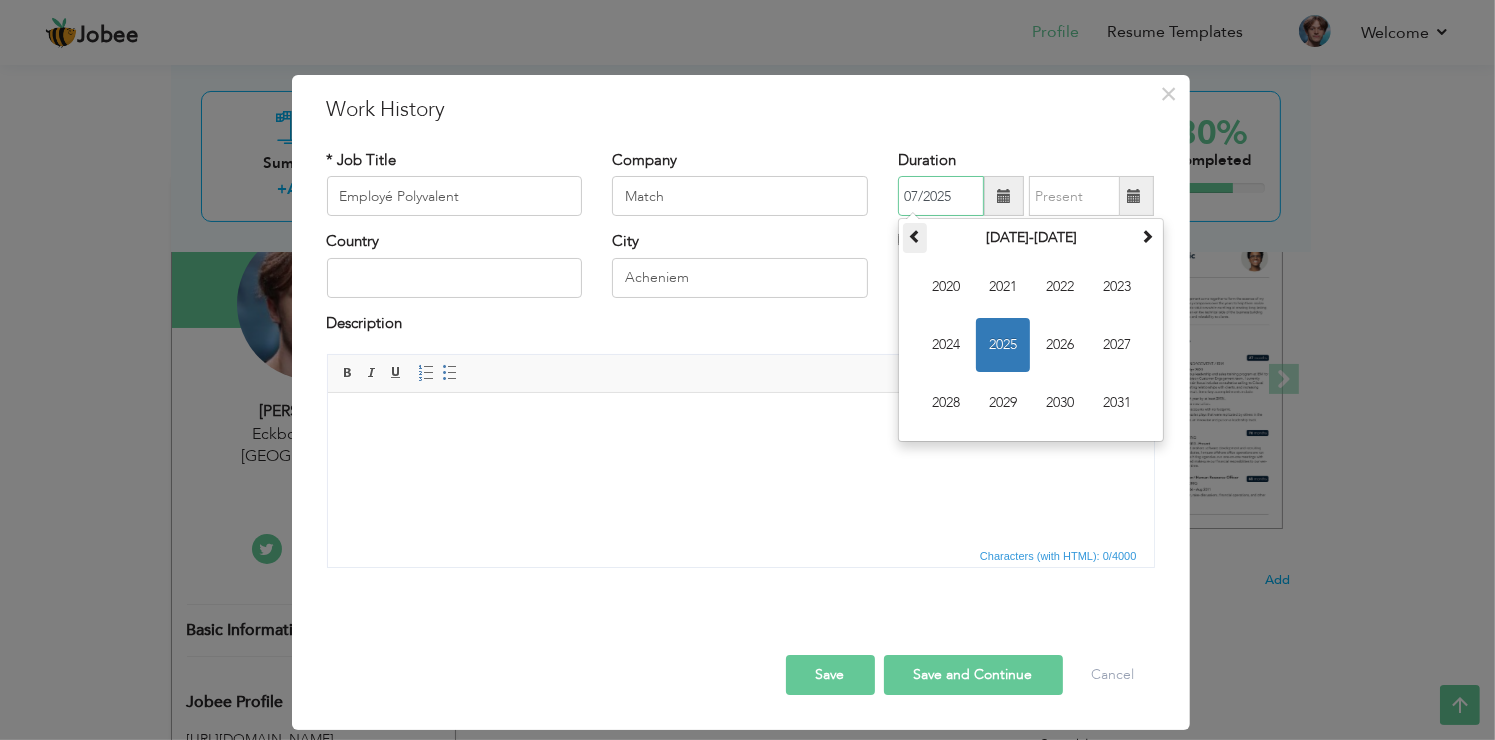 click at bounding box center [915, 236] 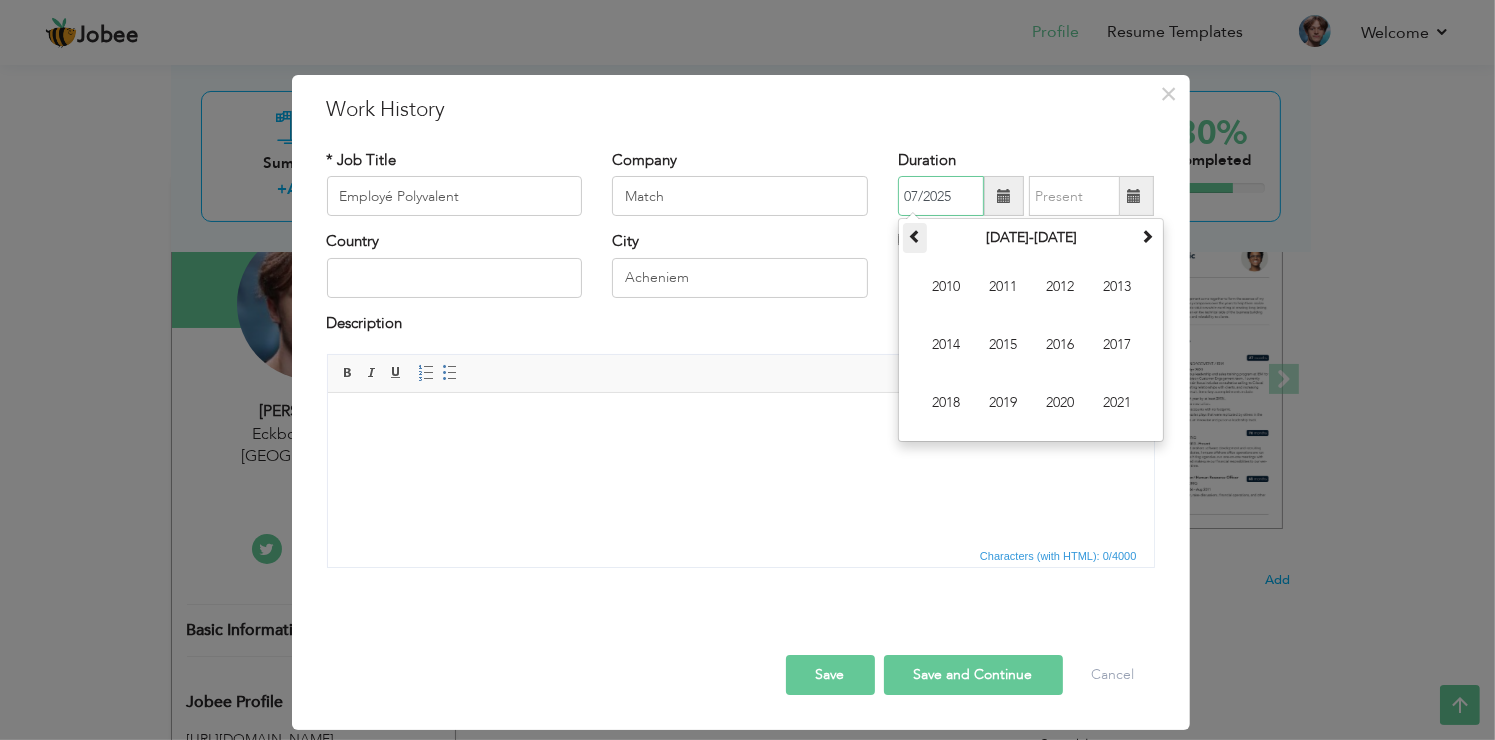 click at bounding box center (915, 236) 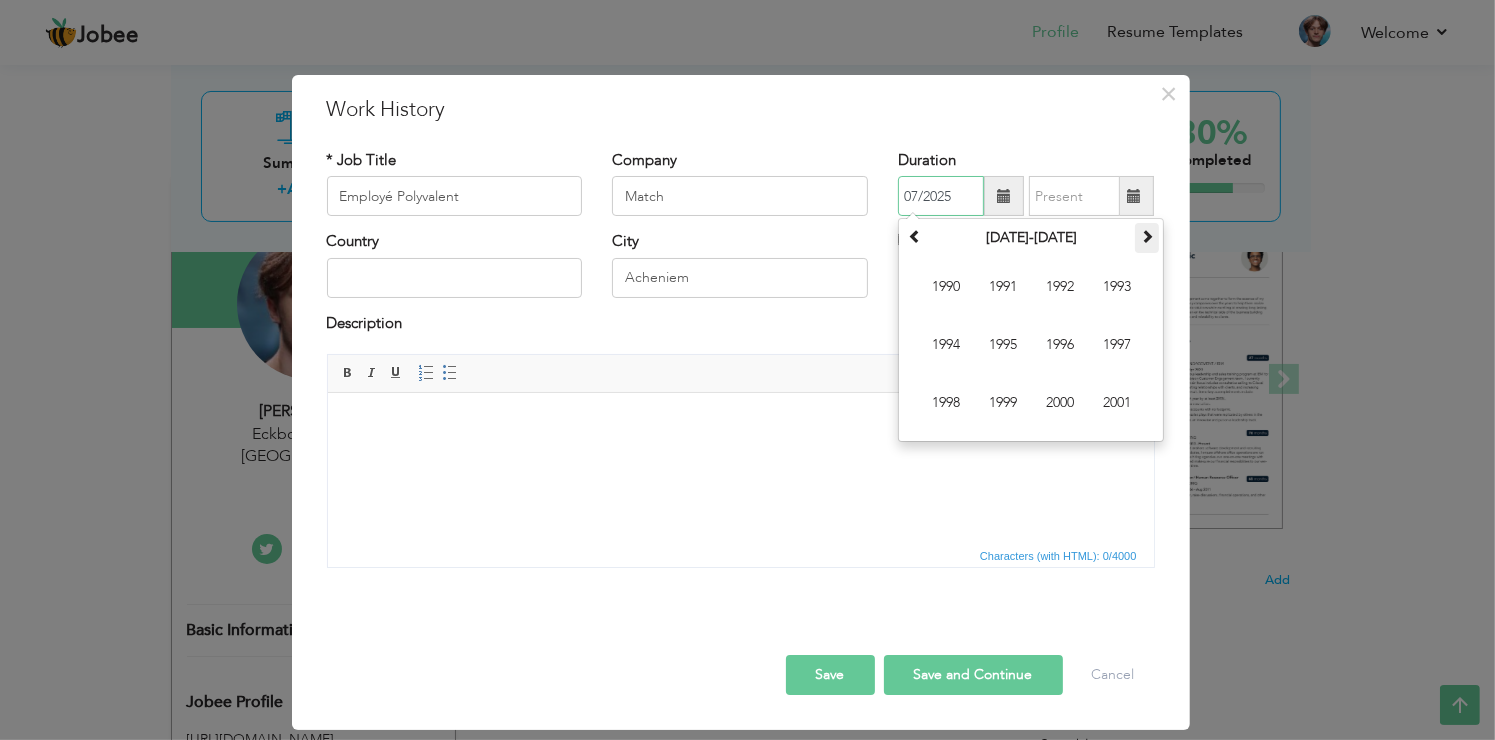 click at bounding box center [1147, 238] 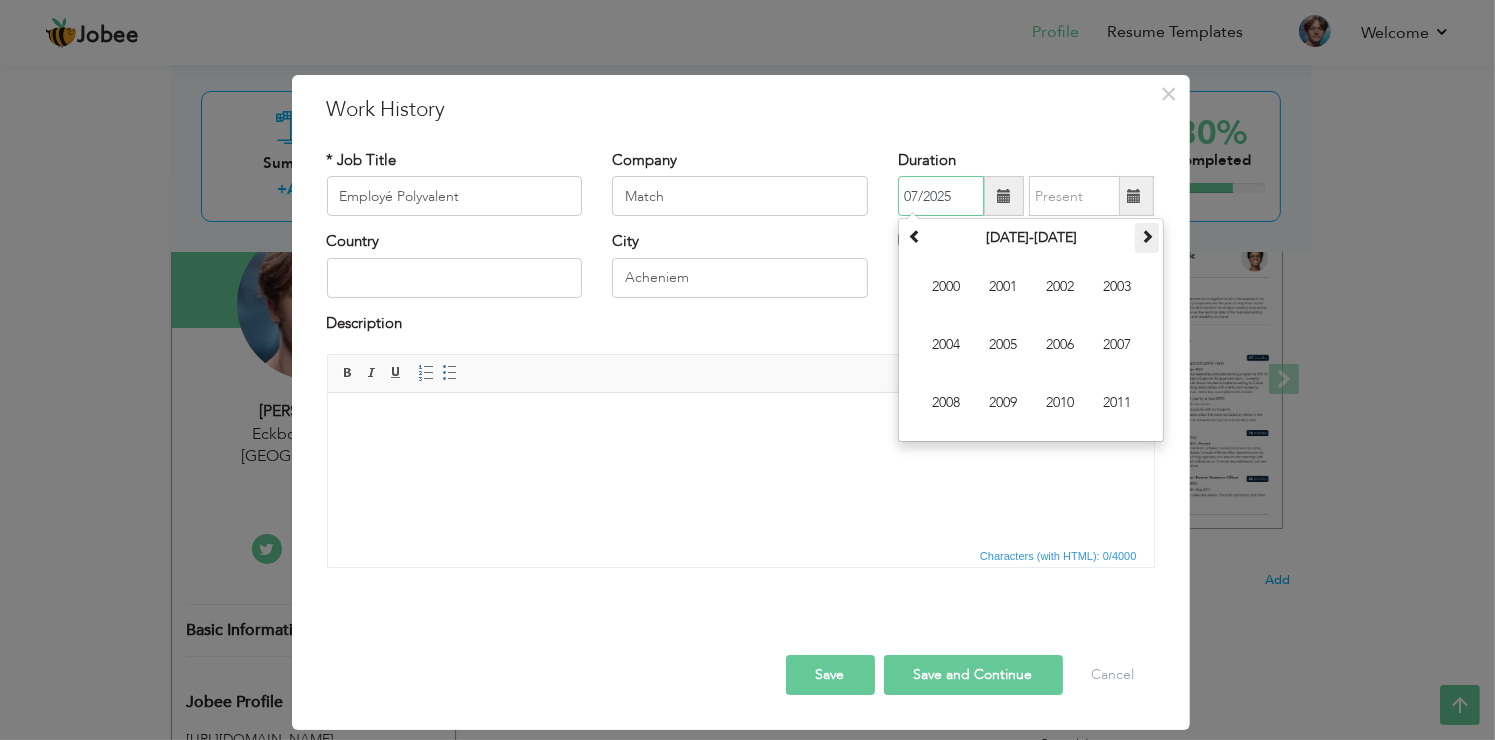 click at bounding box center [1147, 238] 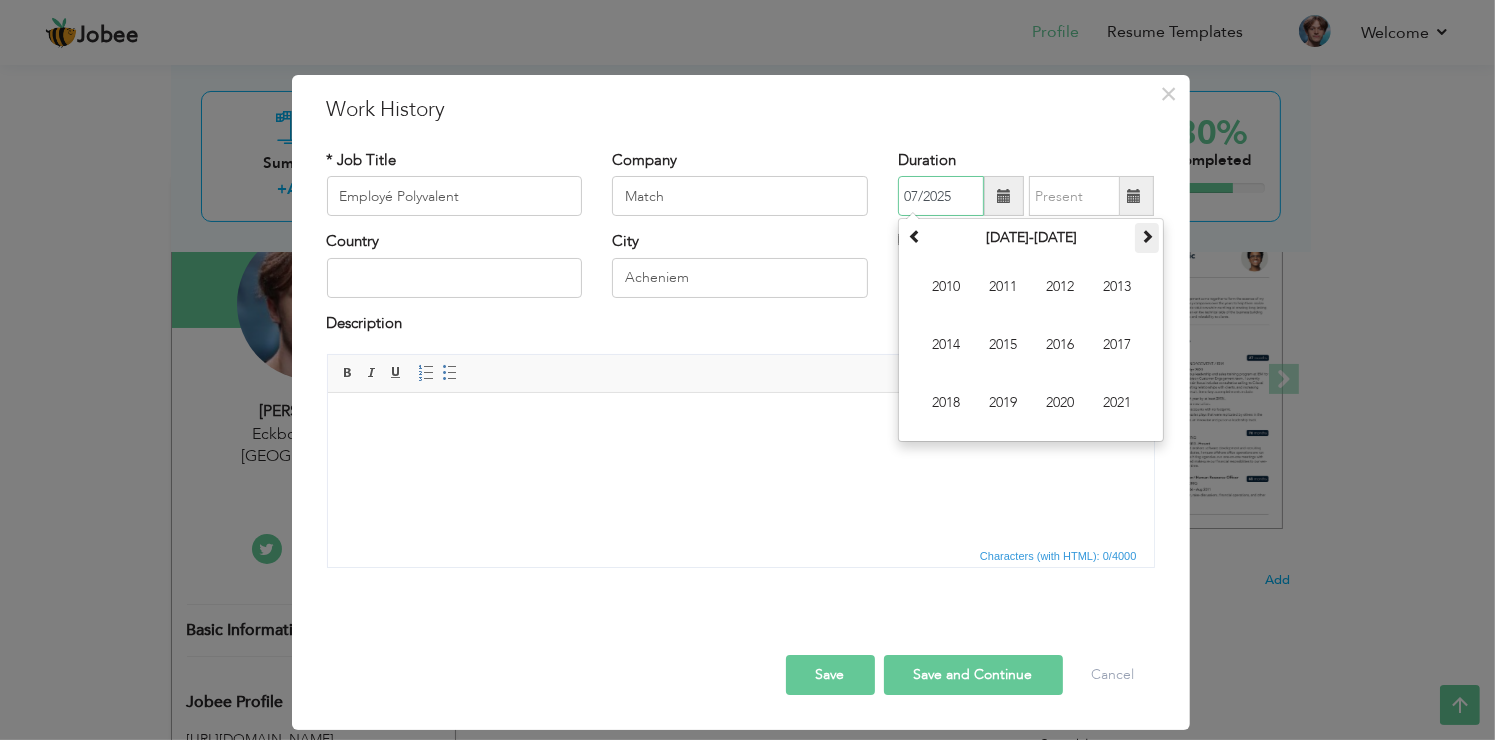 click at bounding box center [1147, 238] 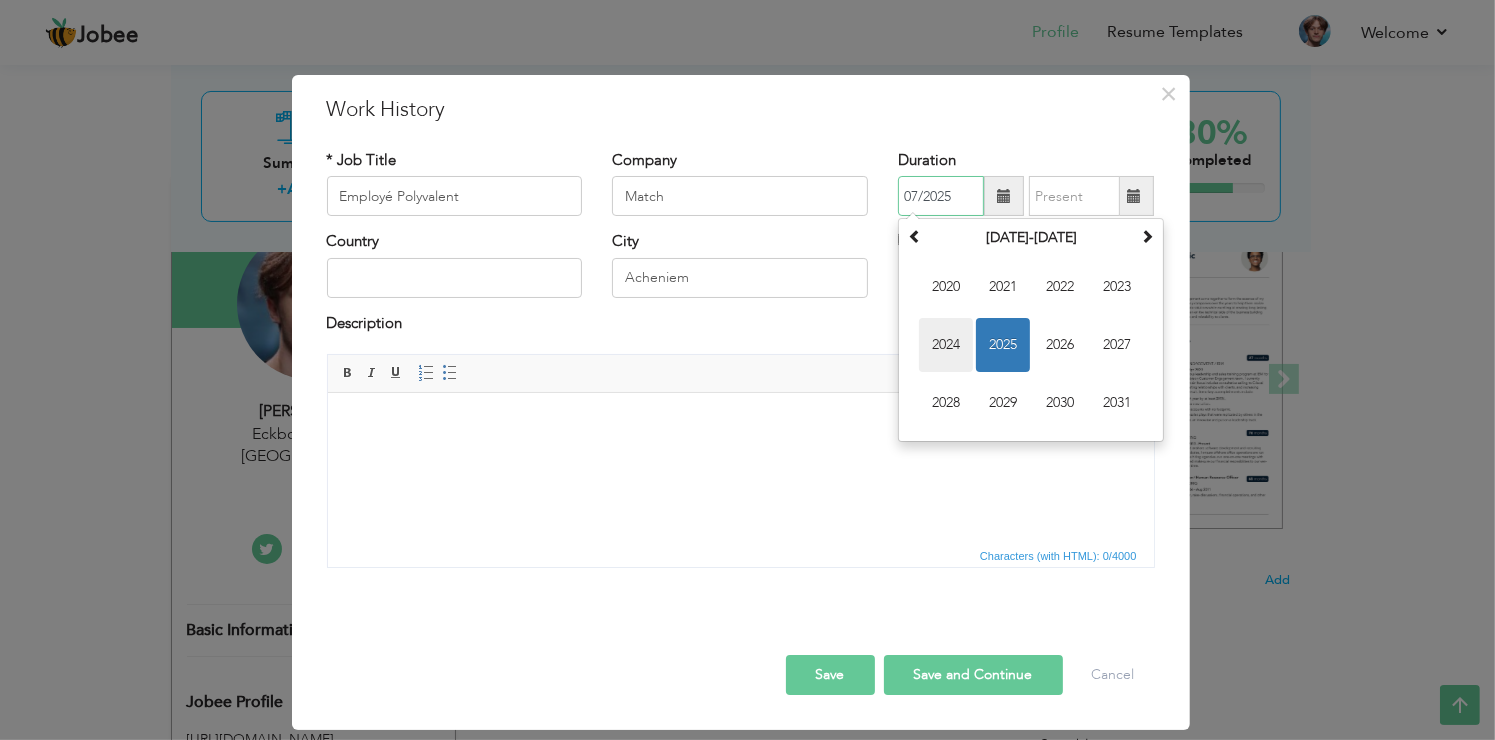 click on "2024" at bounding box center (946, 345) 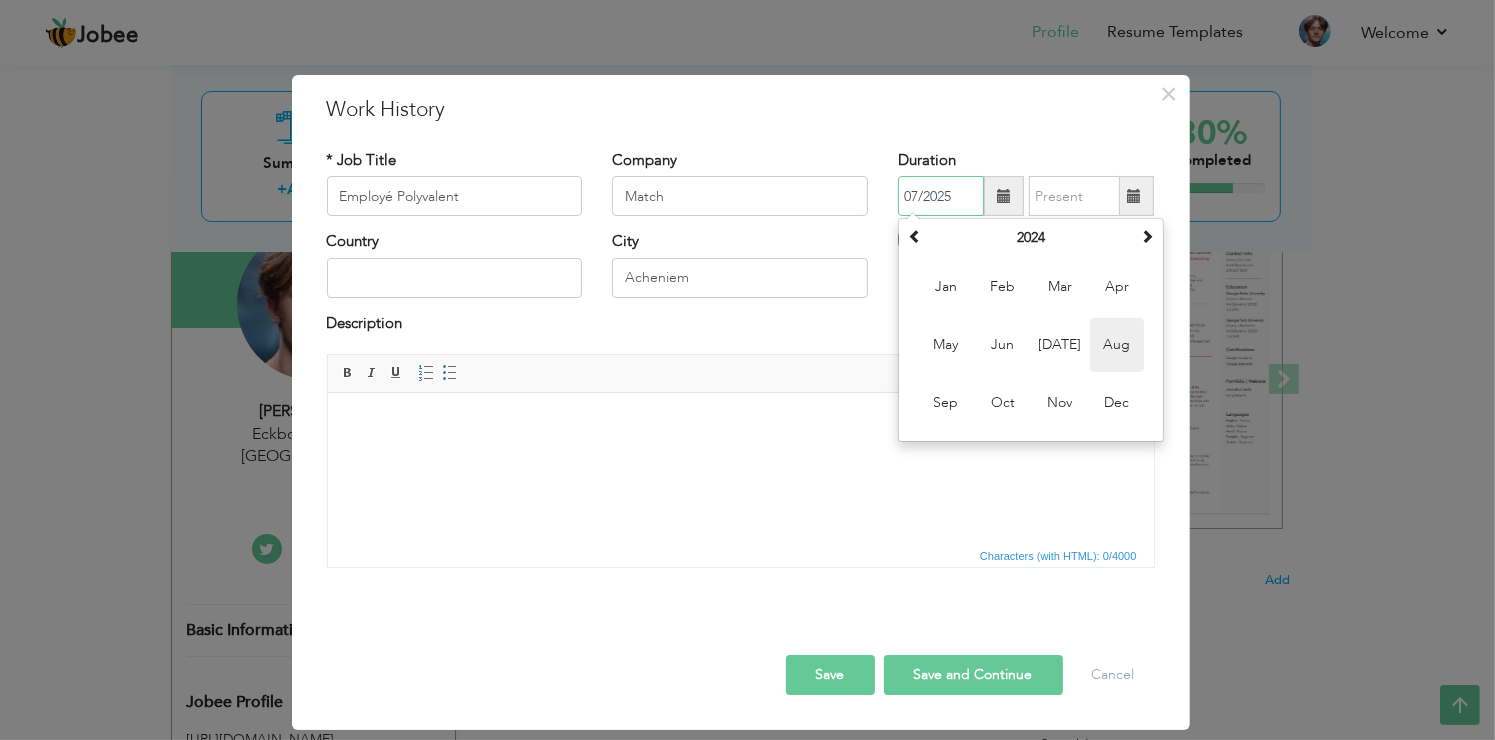 click on "Aug" at bounding box center [1117, 345] 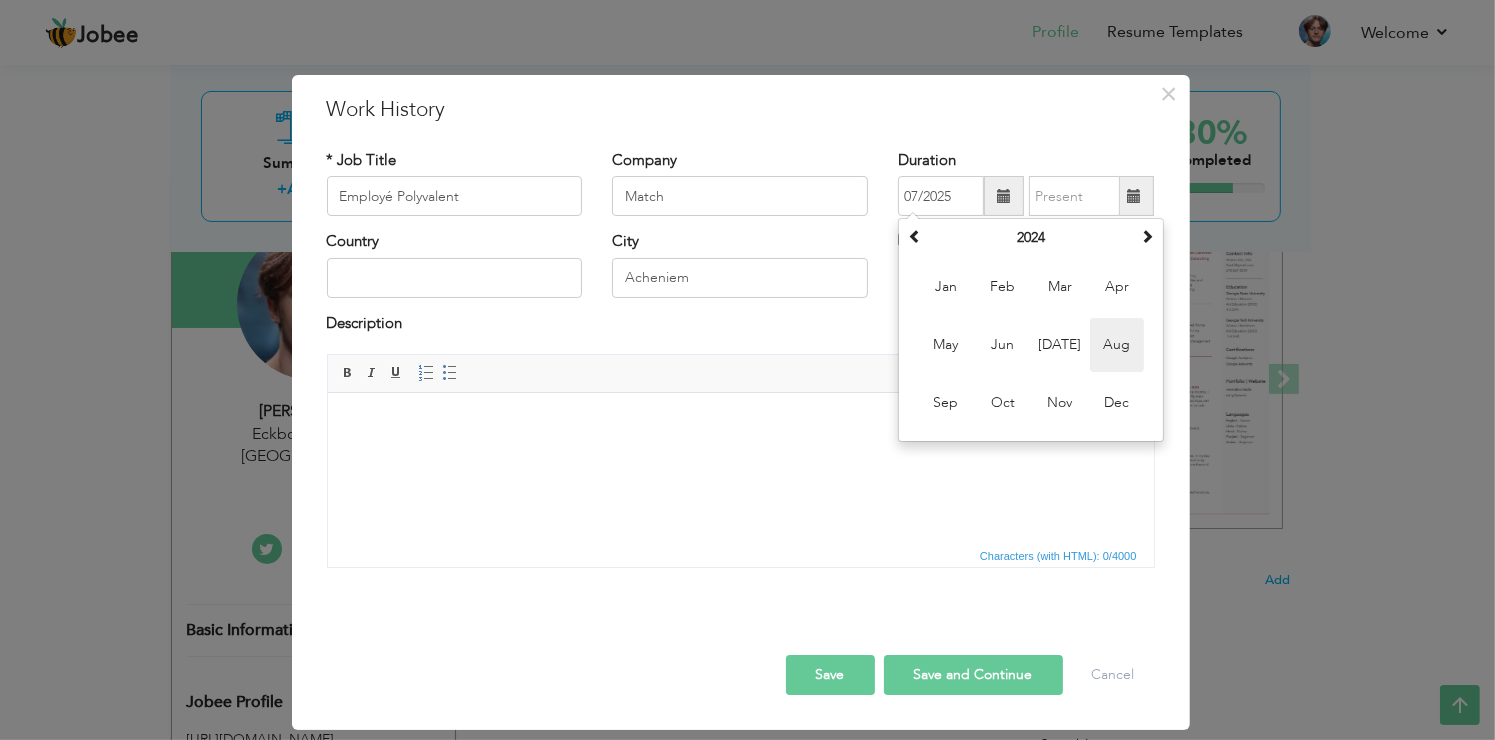 type on "08/2024" 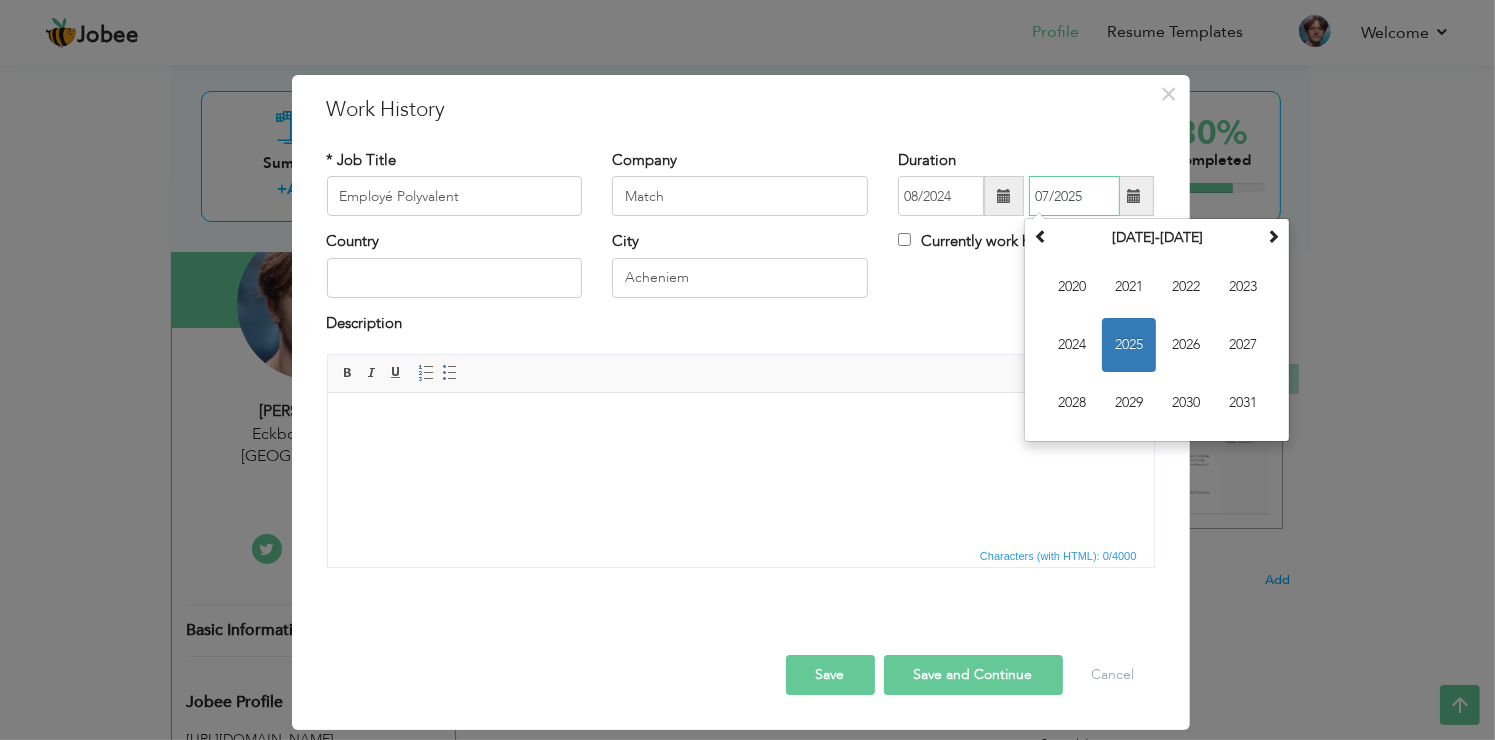 click on "07/2025" at bounding box center [1074, 196] 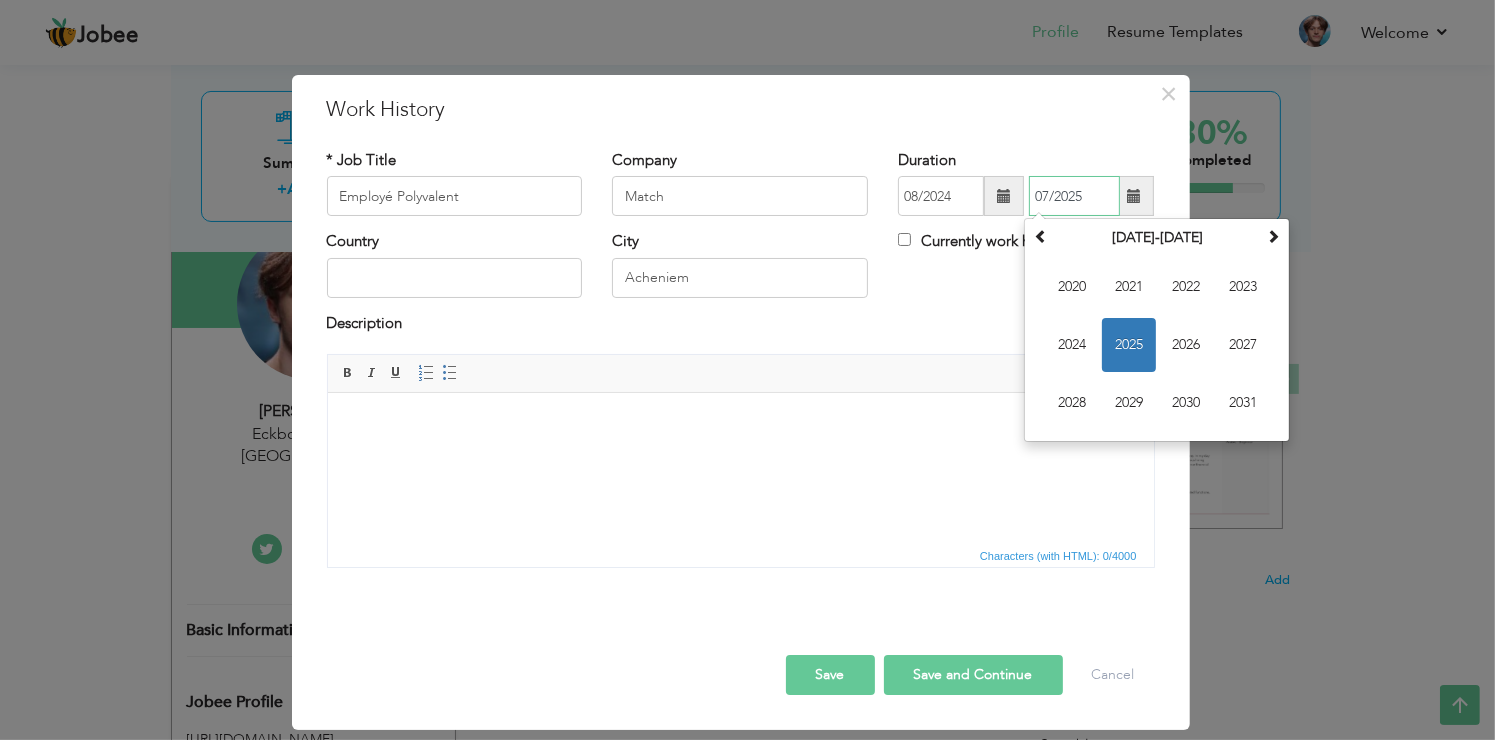 drag, startPoint x: 1076, startPoint y: 329, endPoint x: 1088, endPoint y: 330, distance: 12.0415945 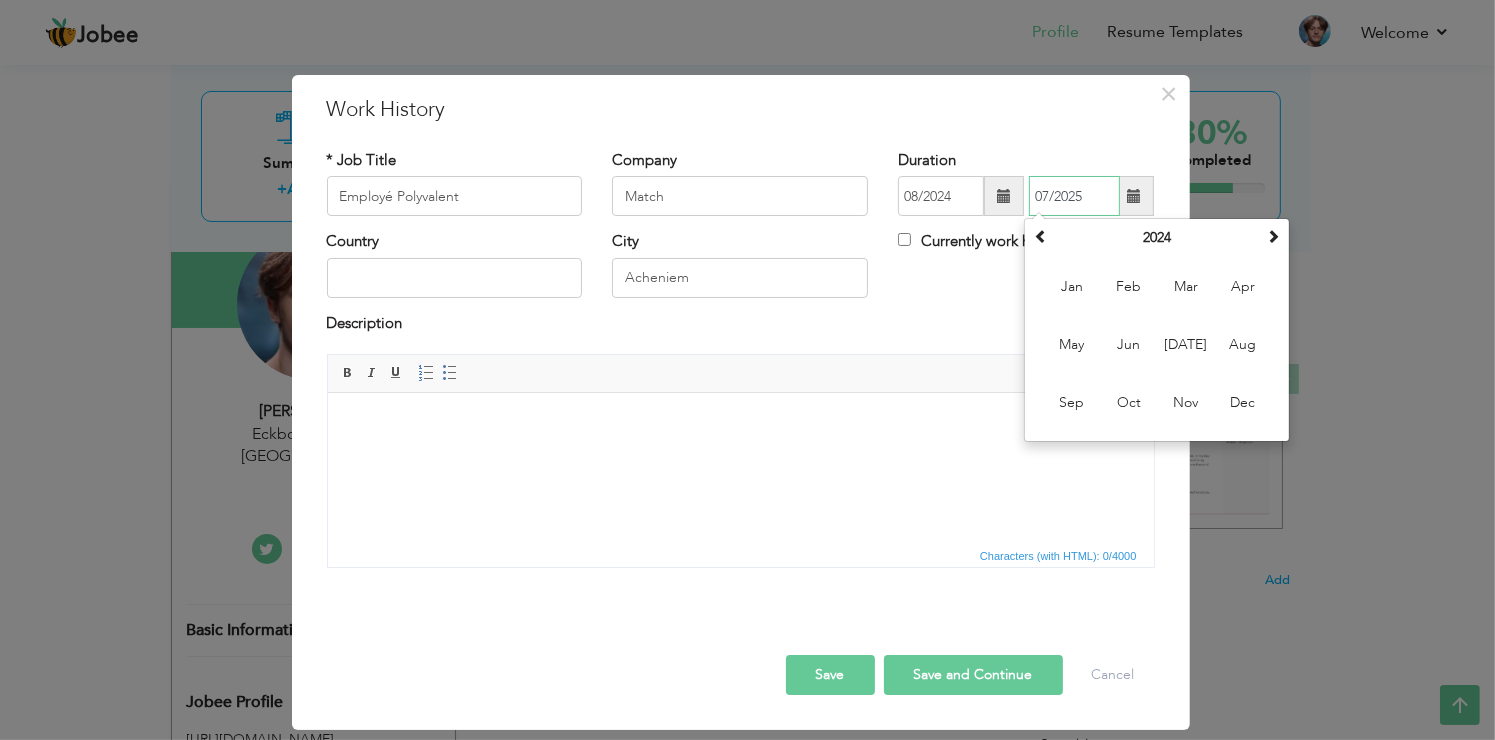 click on "Aug" at bounding box center (1243, 345) 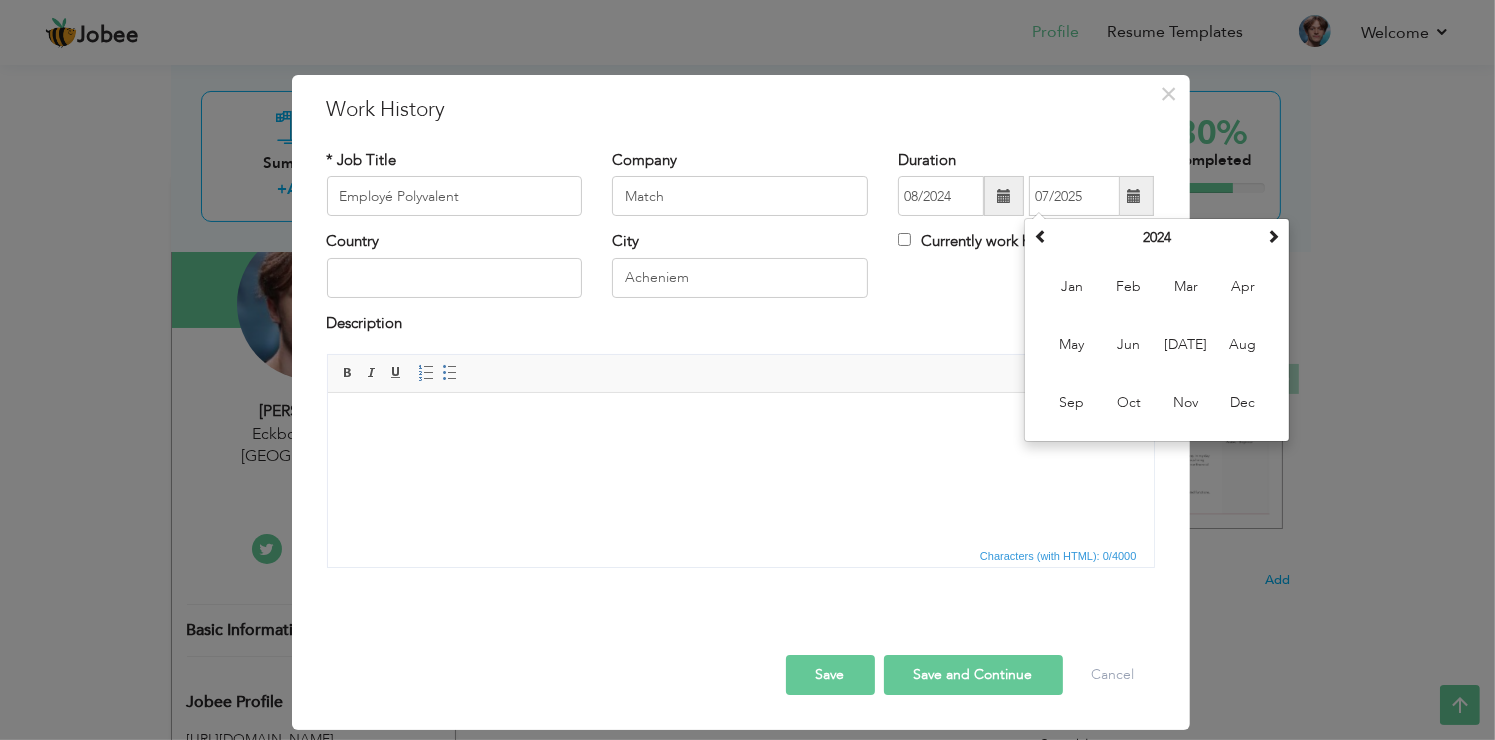 type on "08/2024" 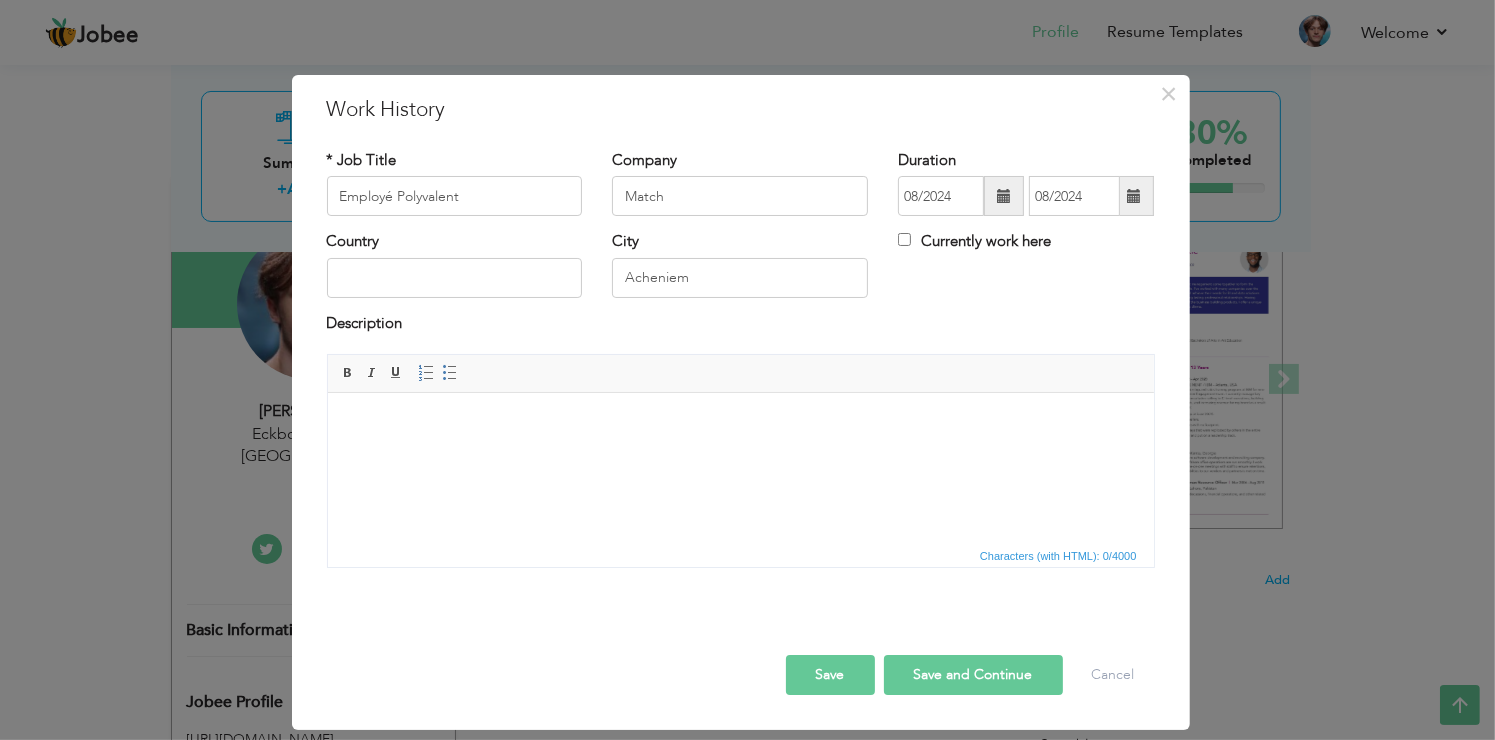 click at bounding box center (740, 423) 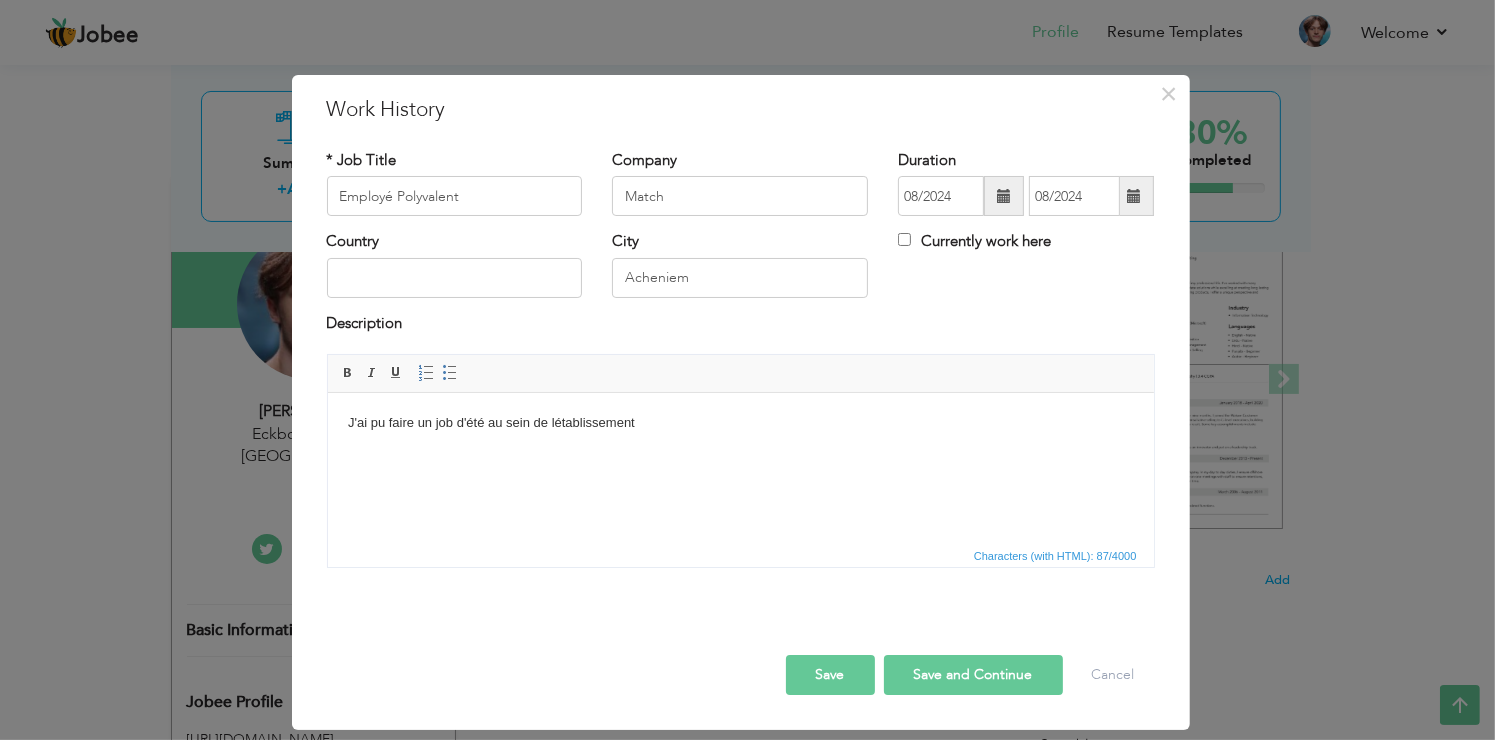 click on "J'ai pu faire un job d'été au sein de létablissement" at bounding box center (740, 423) 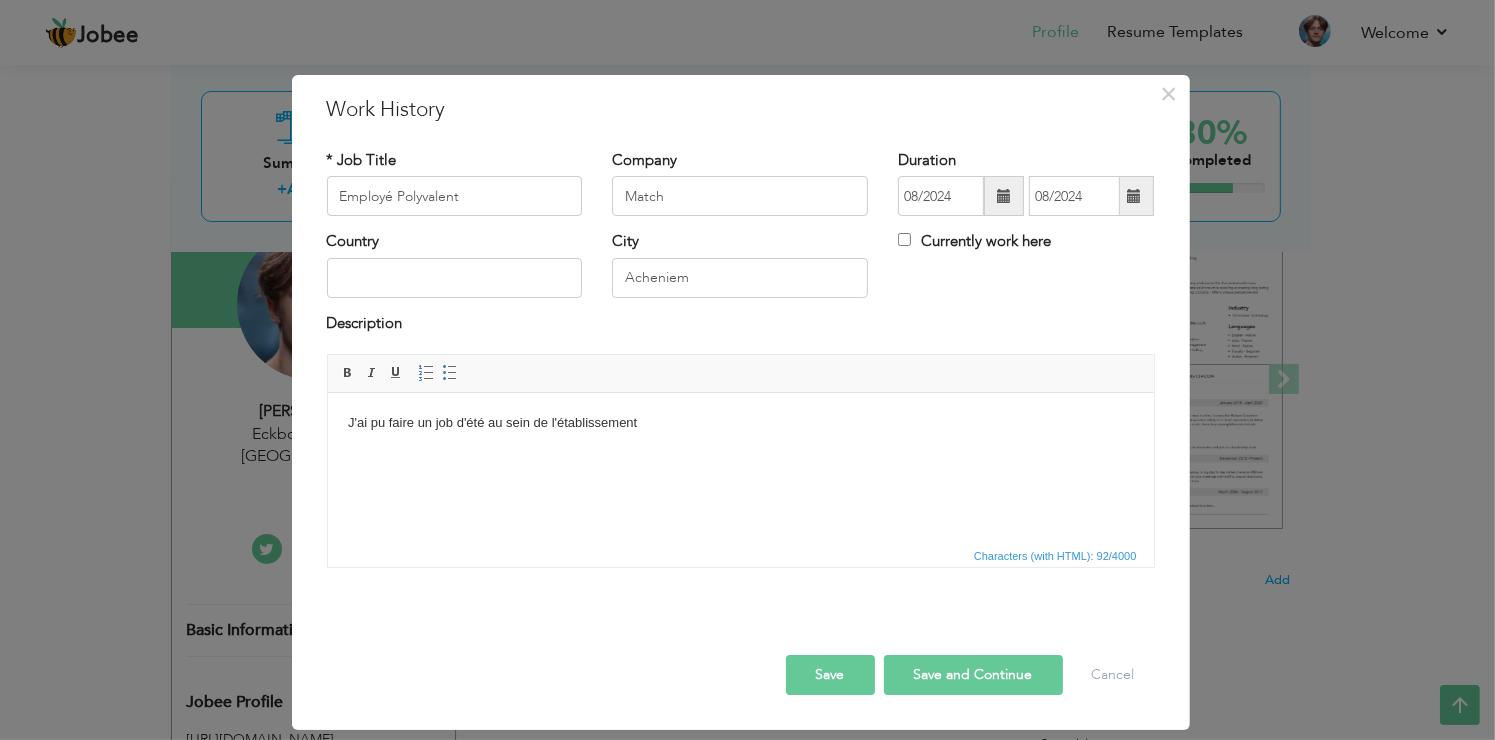 click on "J'ai pu faire un job d'été au sein de l'établissement" at bounding box center [740, 423] 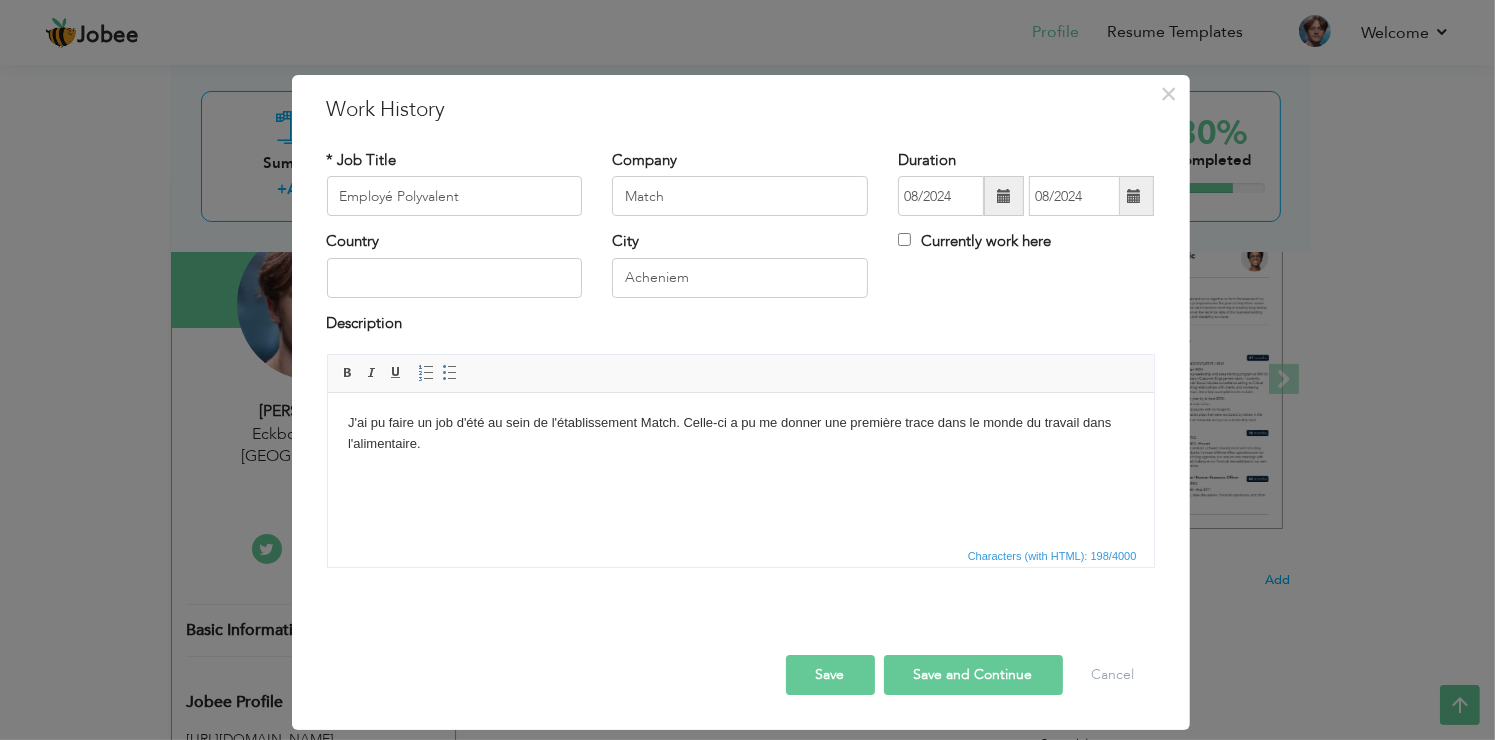 click on "Save" at bounding box center [830, 675] 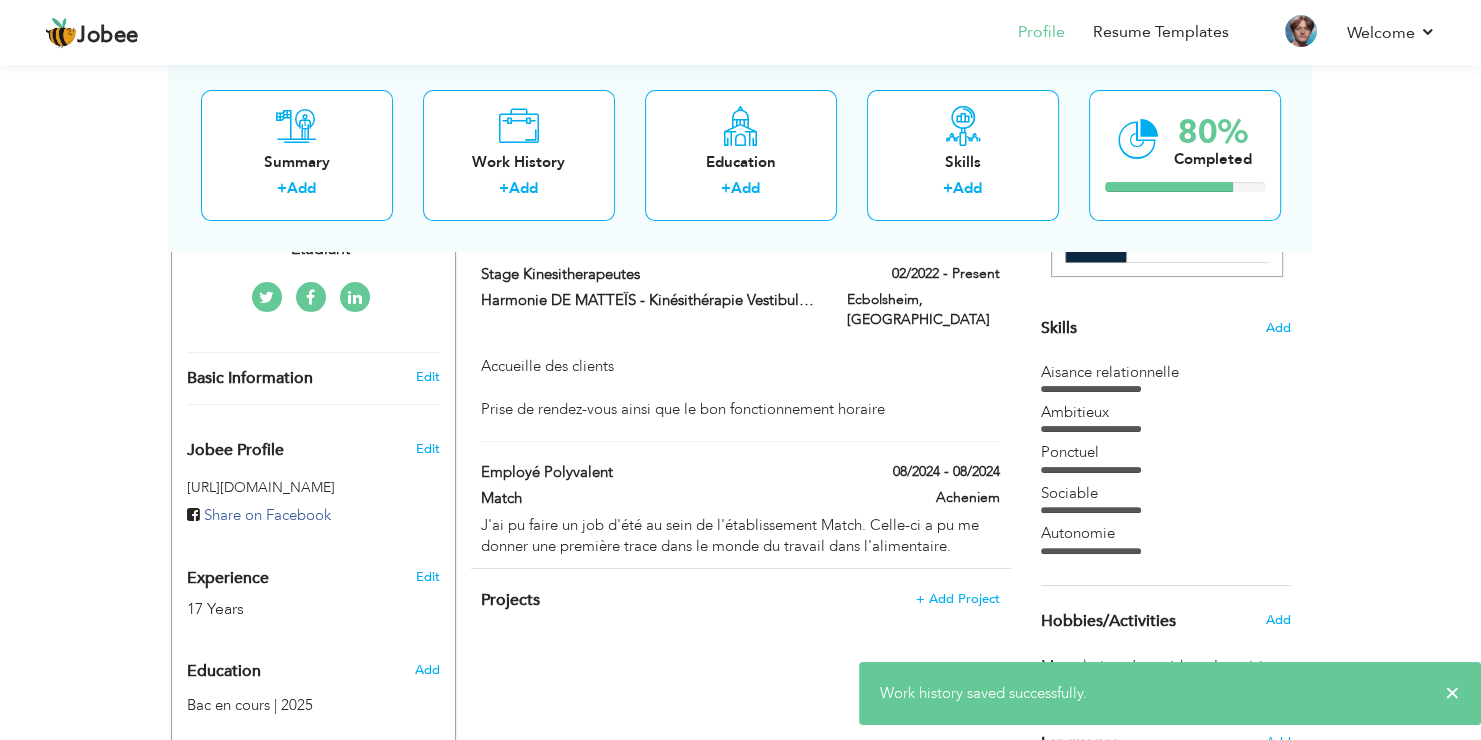 scroll, scrollTop: 400, scrollLeft: 0, axis: vertical 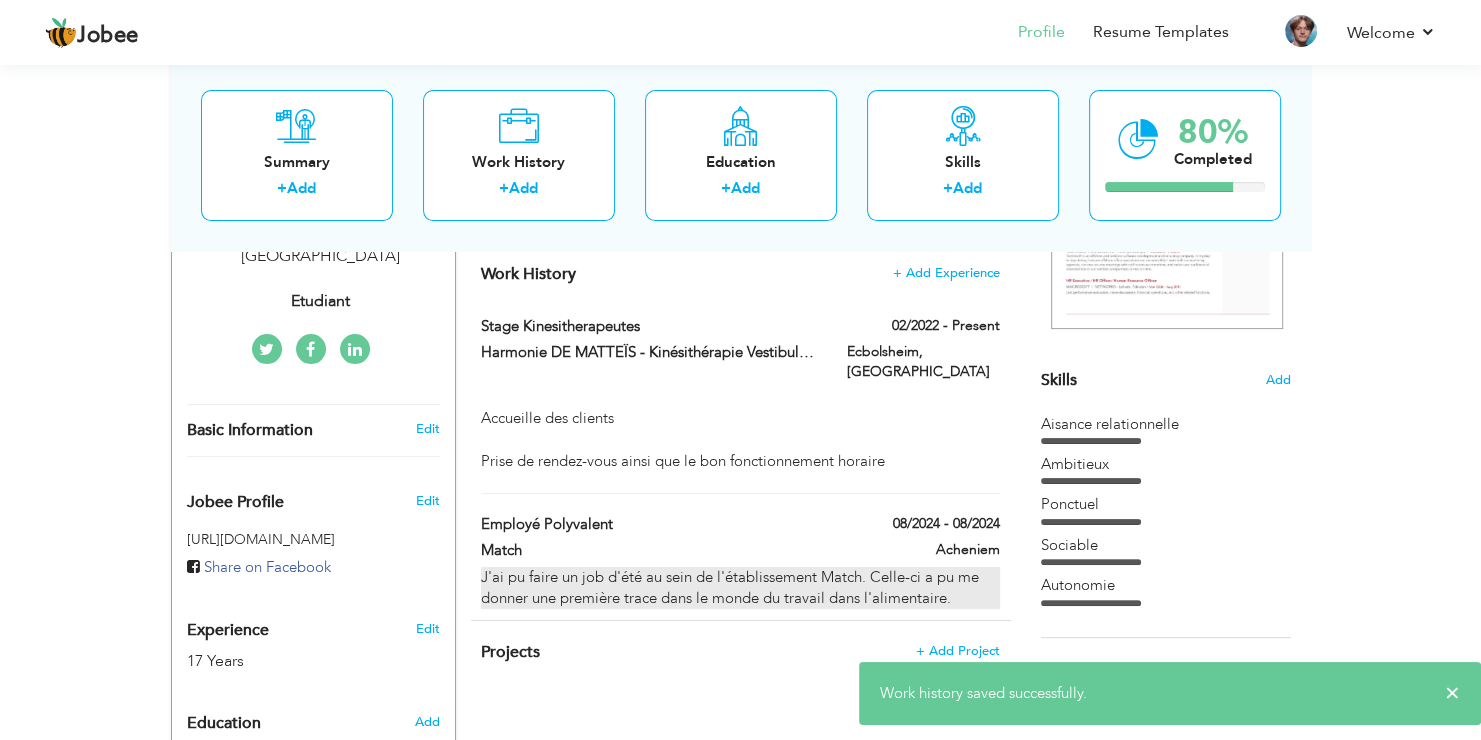 click on "J'ai pu faire un job d'été au sein de l'établissement Match. Celle-ci a pu me donner une première trace dans le monde du travail dans l'alimentaire." at bounding box center (740, 588) 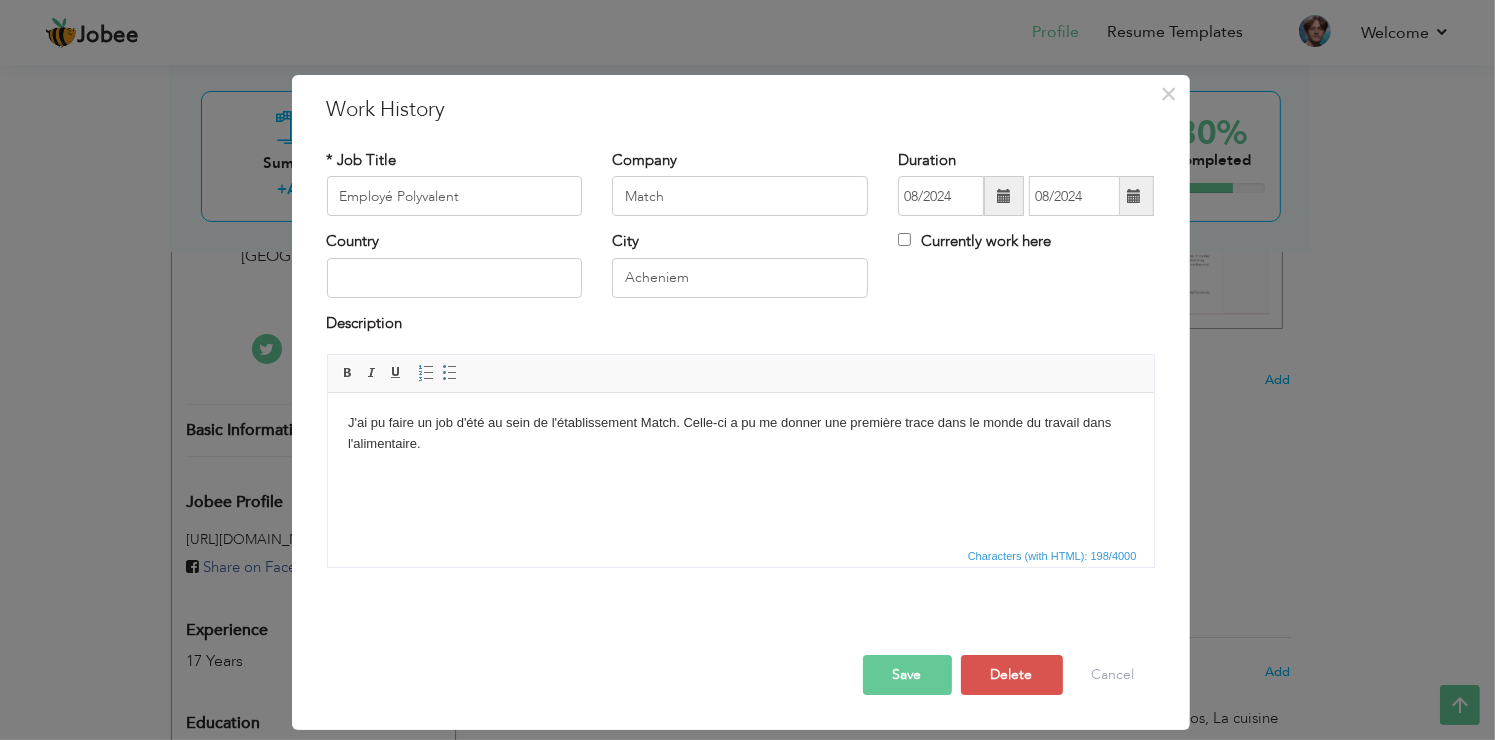 click on "J'ai pu faire un job d'été au sein de l'établissement Match. Celle-ci a pu me donner une première trace dans le monde du travail dans l'alimentaire." at bounding box center [740, 434] 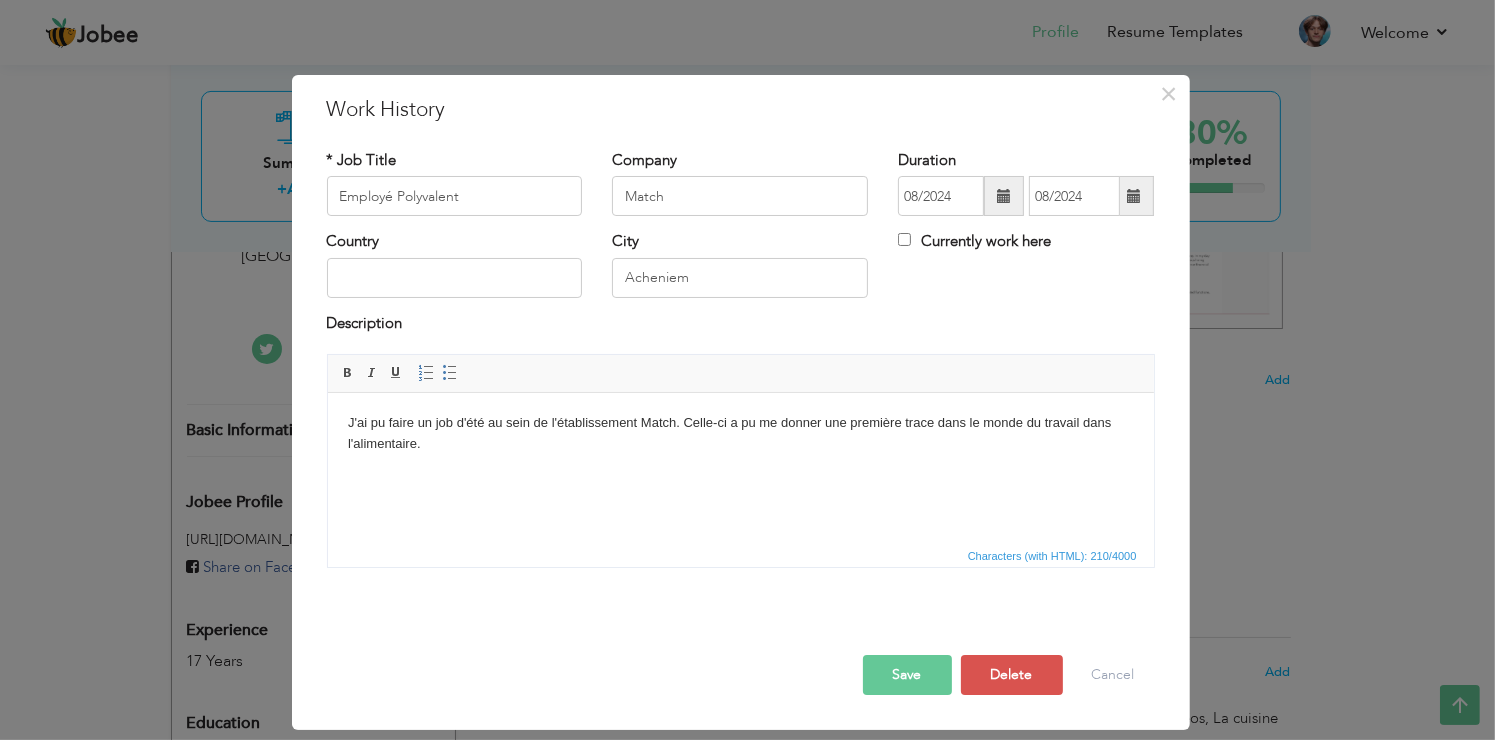 type 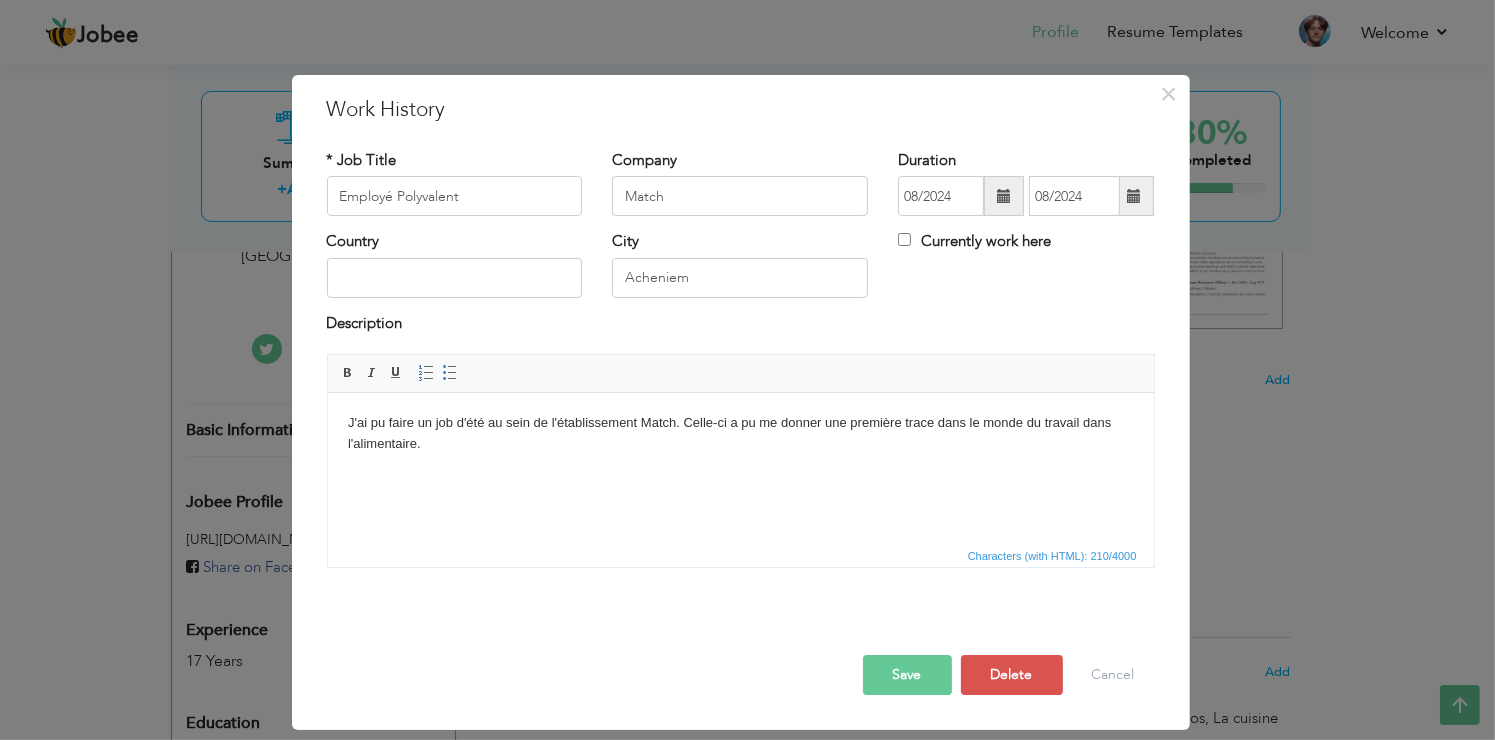 click on "J'ai pu faire un job d'été au sein de l'établissement Match. Celle-ci a pu me donner une première trace dans le monde du travail dans l'alimentaire." at bounding box center [740, 444] 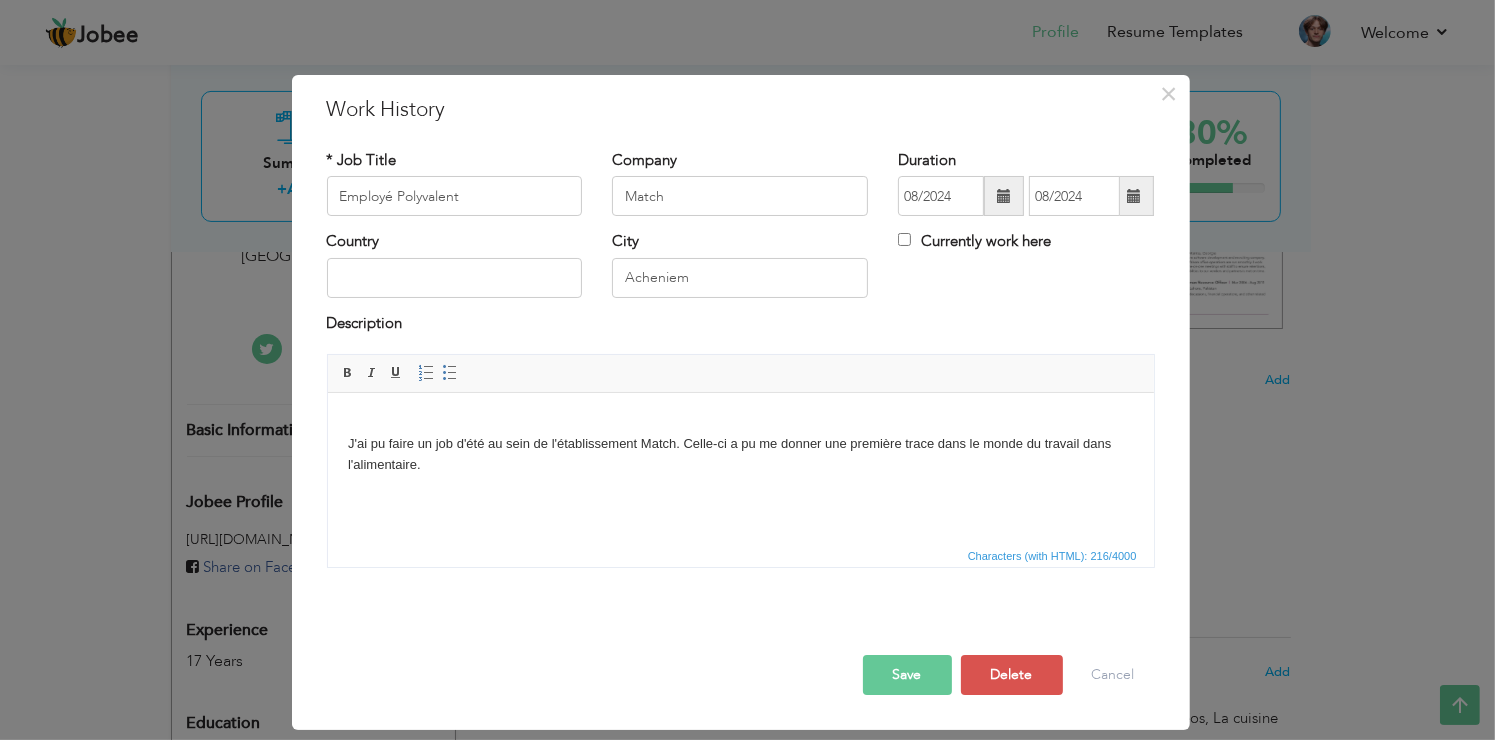 click on "​​​​​​​ J'ai pu faire un job d'été au sein de l'établissement Match. Celle-ci a pu me donner une première trace dans le monde du travail dans l'alimentaire." at bounding box center (740, 454) 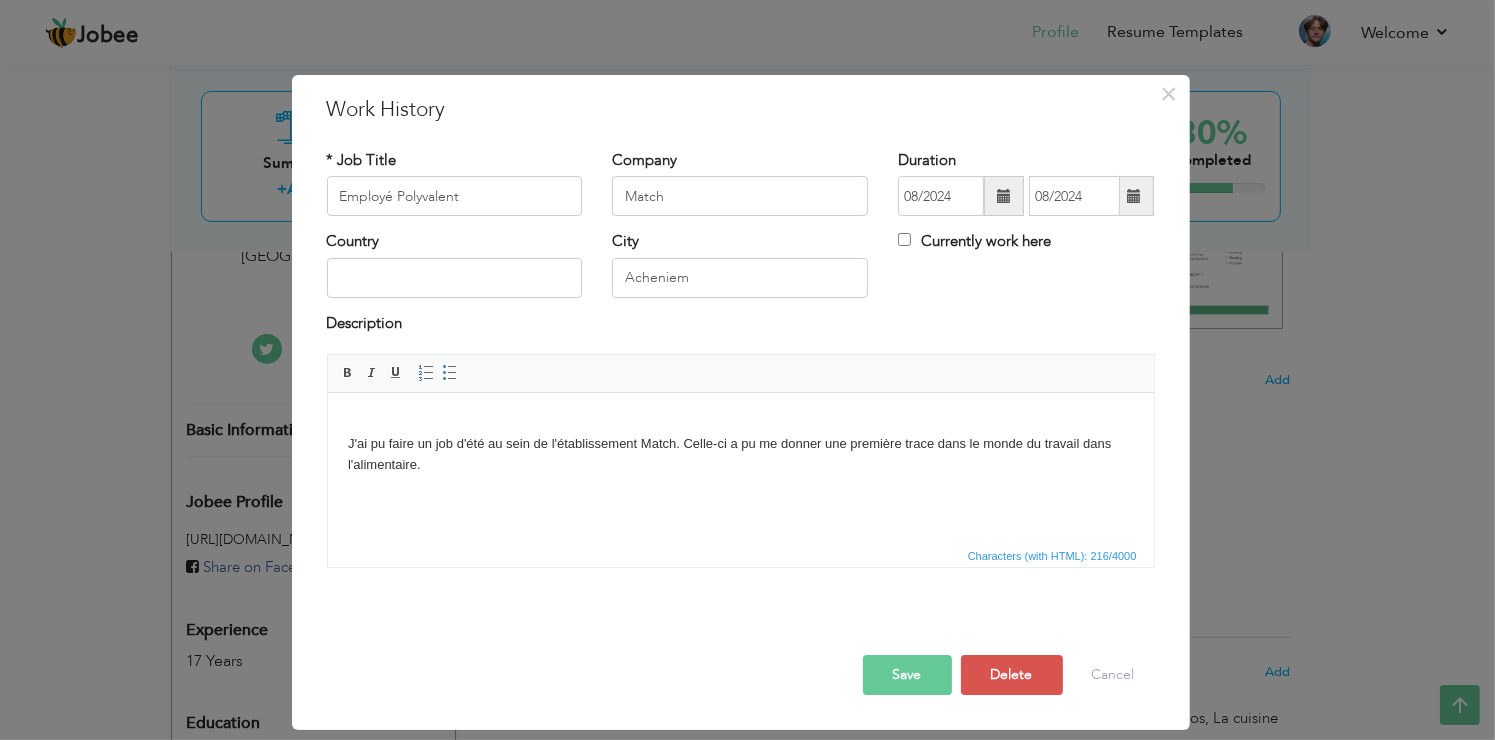 click on "​​​​​​​ J'ai pu faire un job d'été au sein de l'établissement Match. Celle-ci a pu me donner une première trace dans le monde du travail dans l'alimentaire." at bounding box center (740, 454) 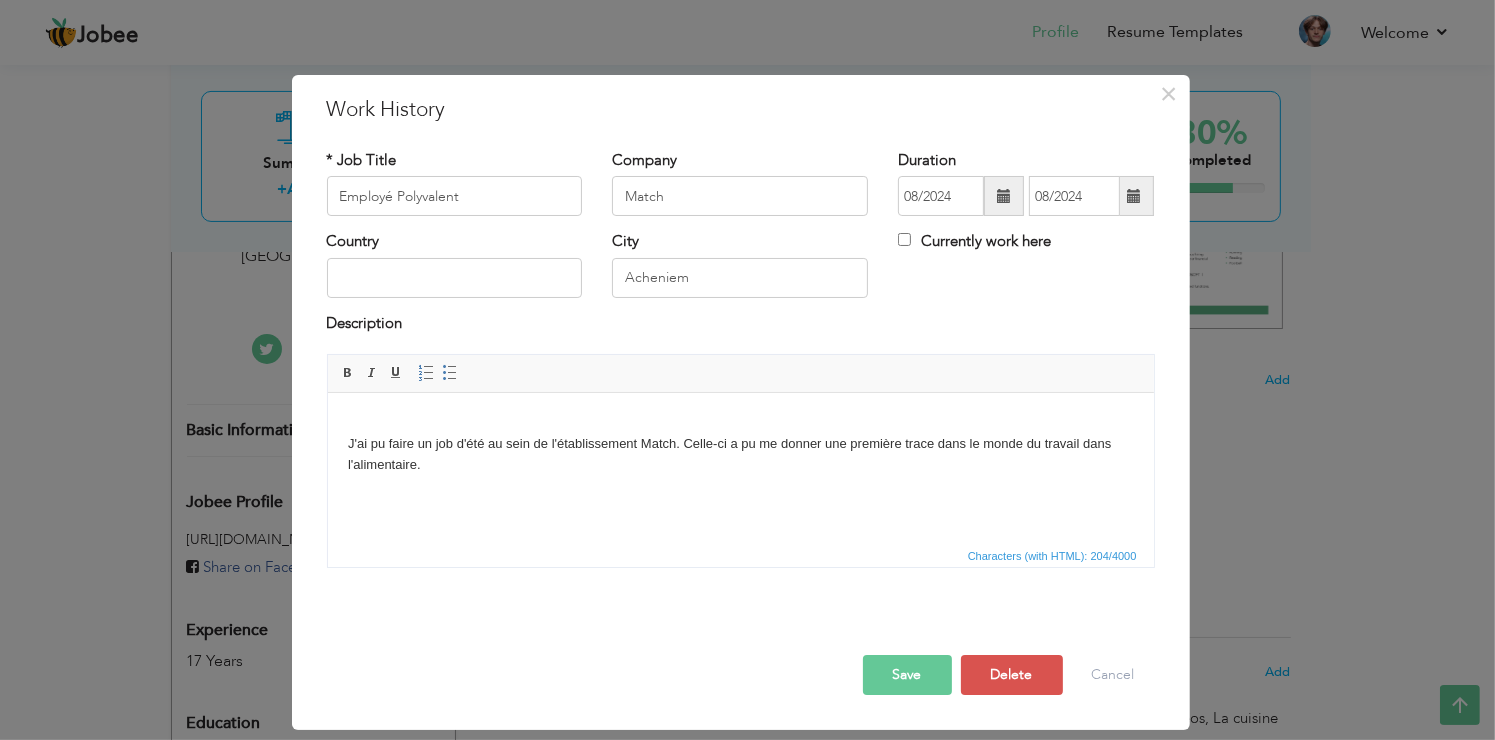 click on "J'ai pu faire un job d'été au sein de l'établissement Match. Celle-ci a pu me donner une première trace dans le monde du travail dans l'alimentaire." at bounding box center (740, 444) 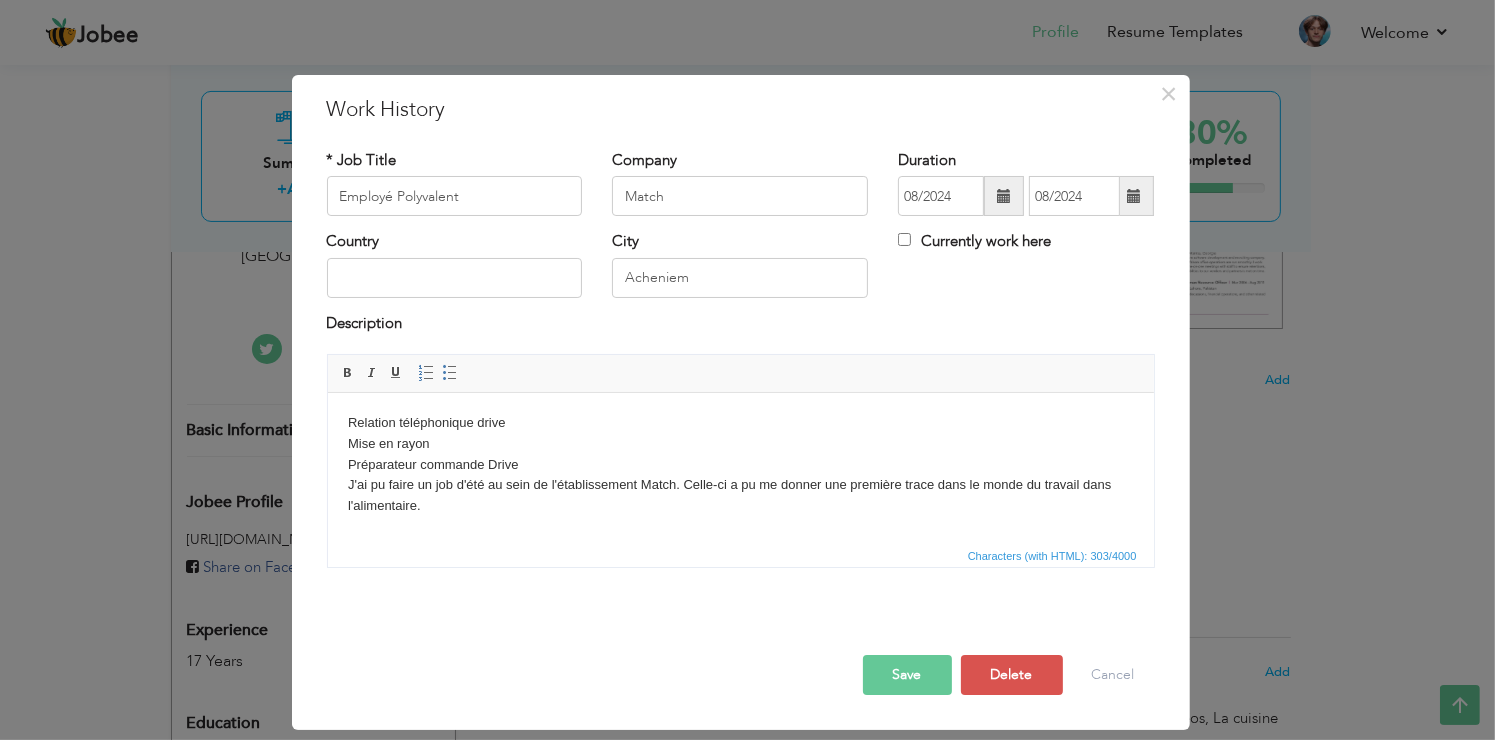 click on "Save" at bounding box center [907, 675] 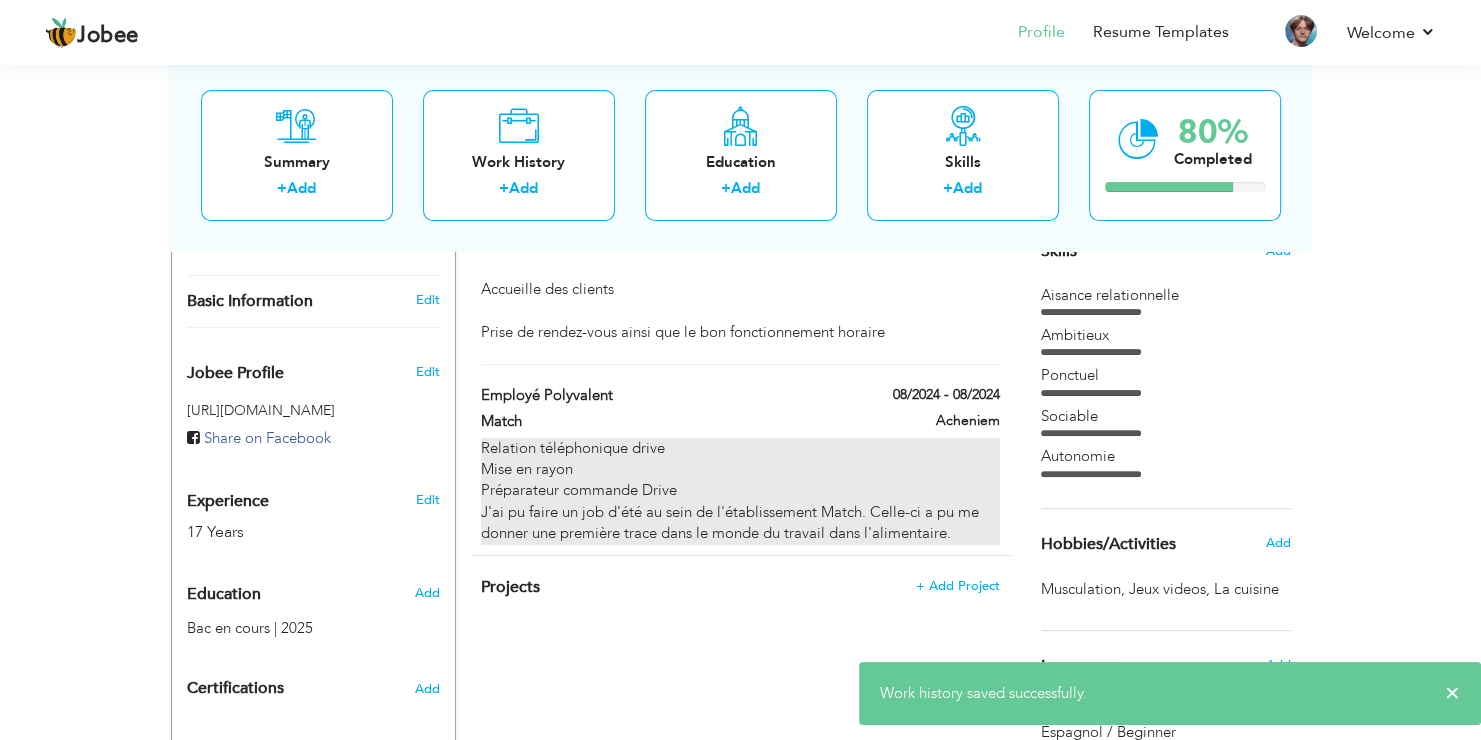 scroll, scrollTop: 600, scrollLeft: 0, axis: vertical 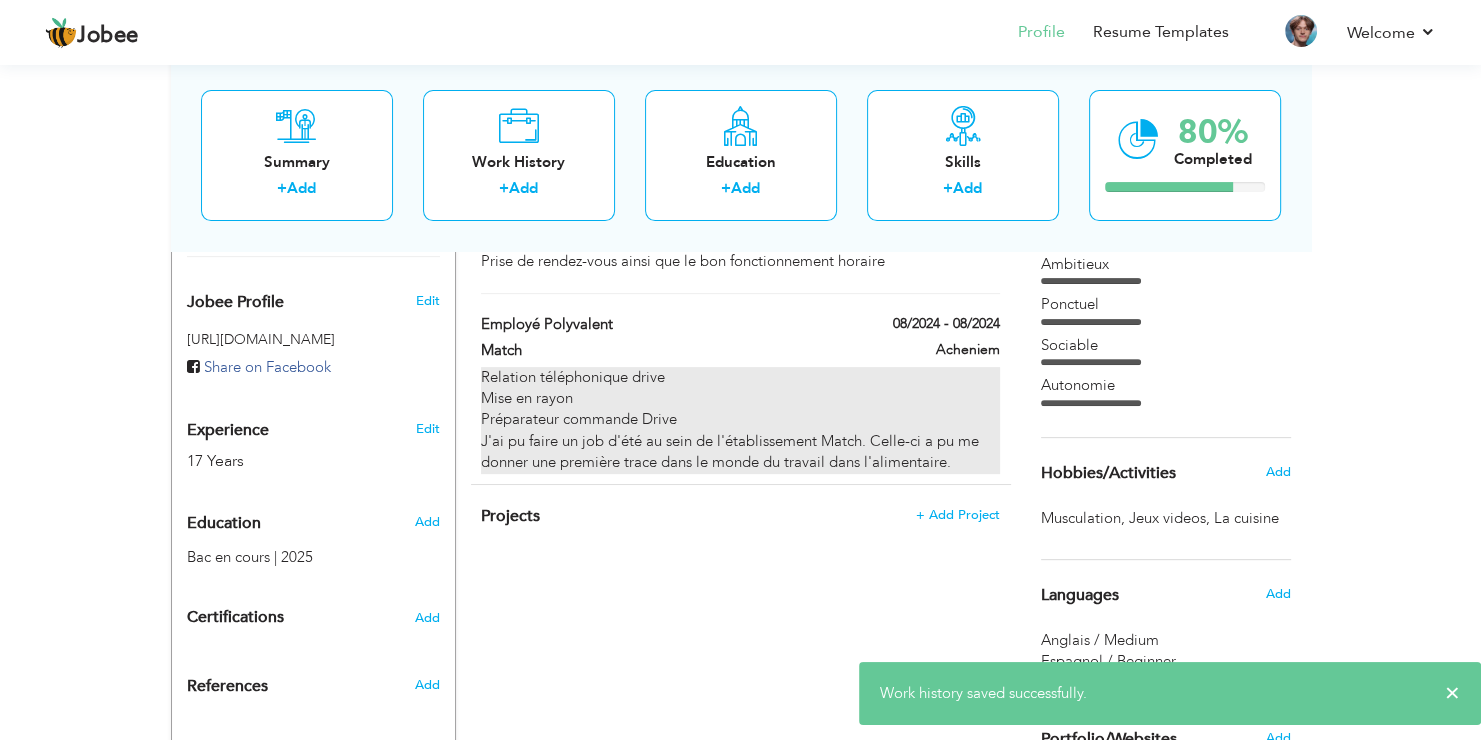 click on "Relation téléphonique drive
Mise en rayon
Préparateur commande Drive
J'ai pu faire un job d'été au sein de l'établissement Match. Celle-ci a pu me donner une première trace dans le monde du travail dans l'alimentaire." at bounding box center [740, 420] 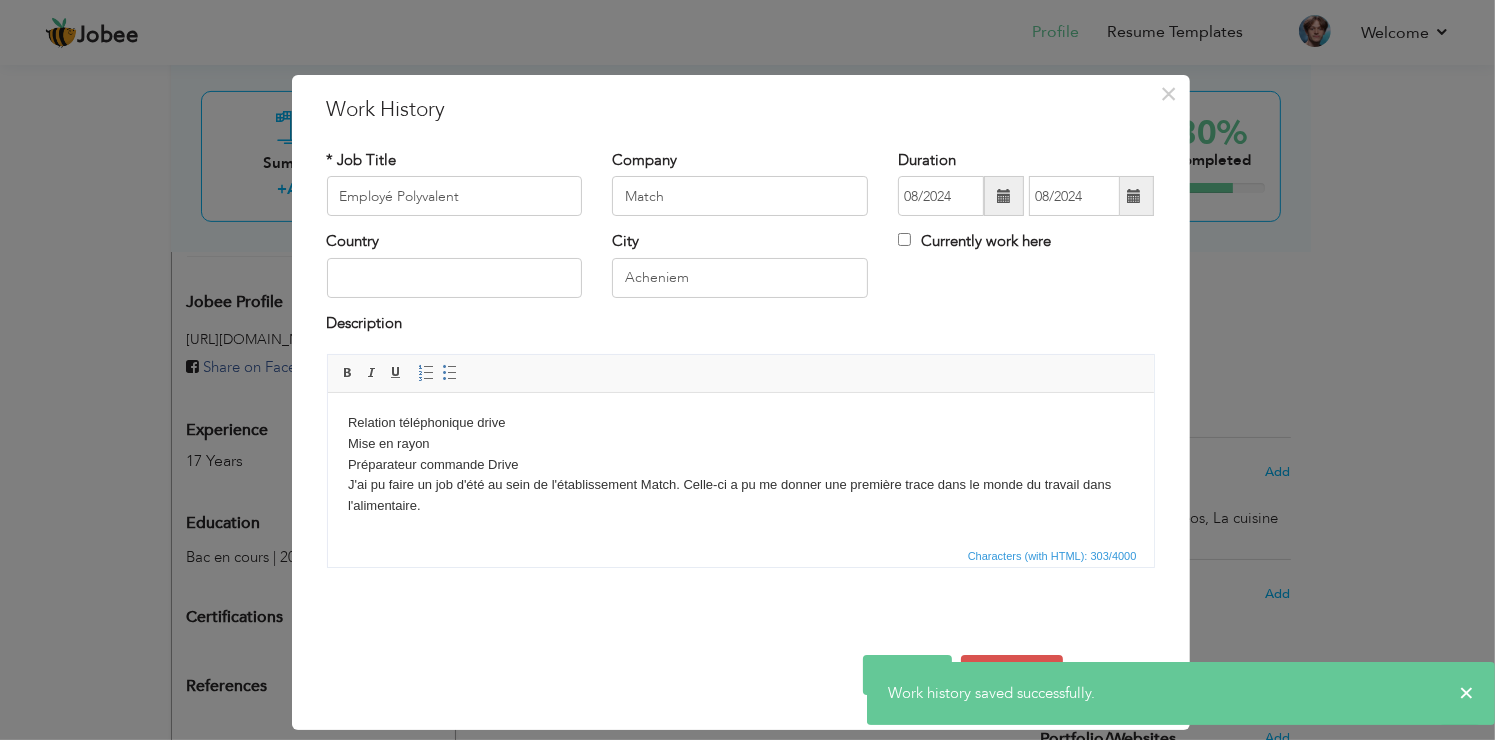 click on "Relation téléphonique drive Mise en rayon Préparateur commande Drive J'ai pu faire un job d'été au sein de l'établissement Match. Celle-ci a pu me donner une première trace dans le monde du travail dans l'alimentaire." at bounding box center [740, 465] 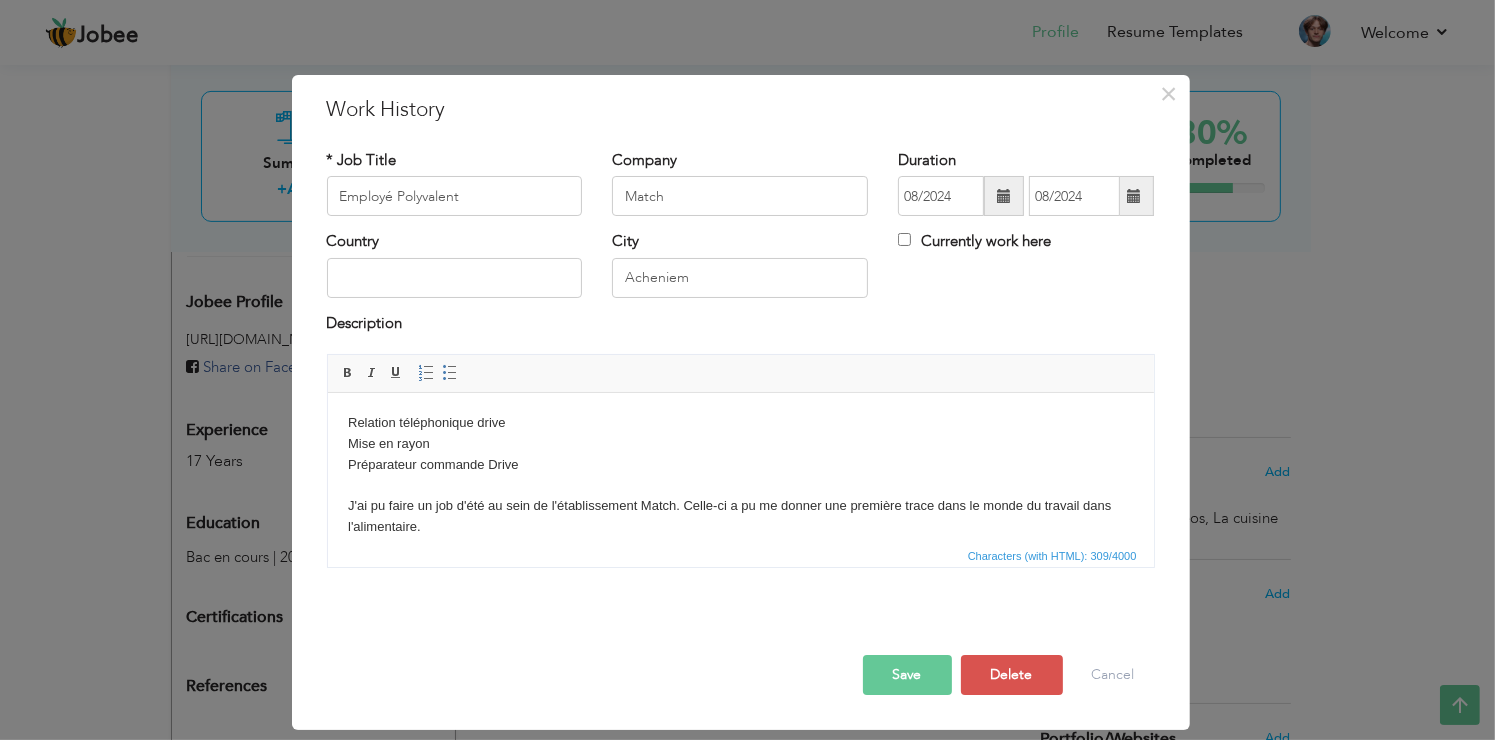 click on "Save" at bounding box center [907, 675] 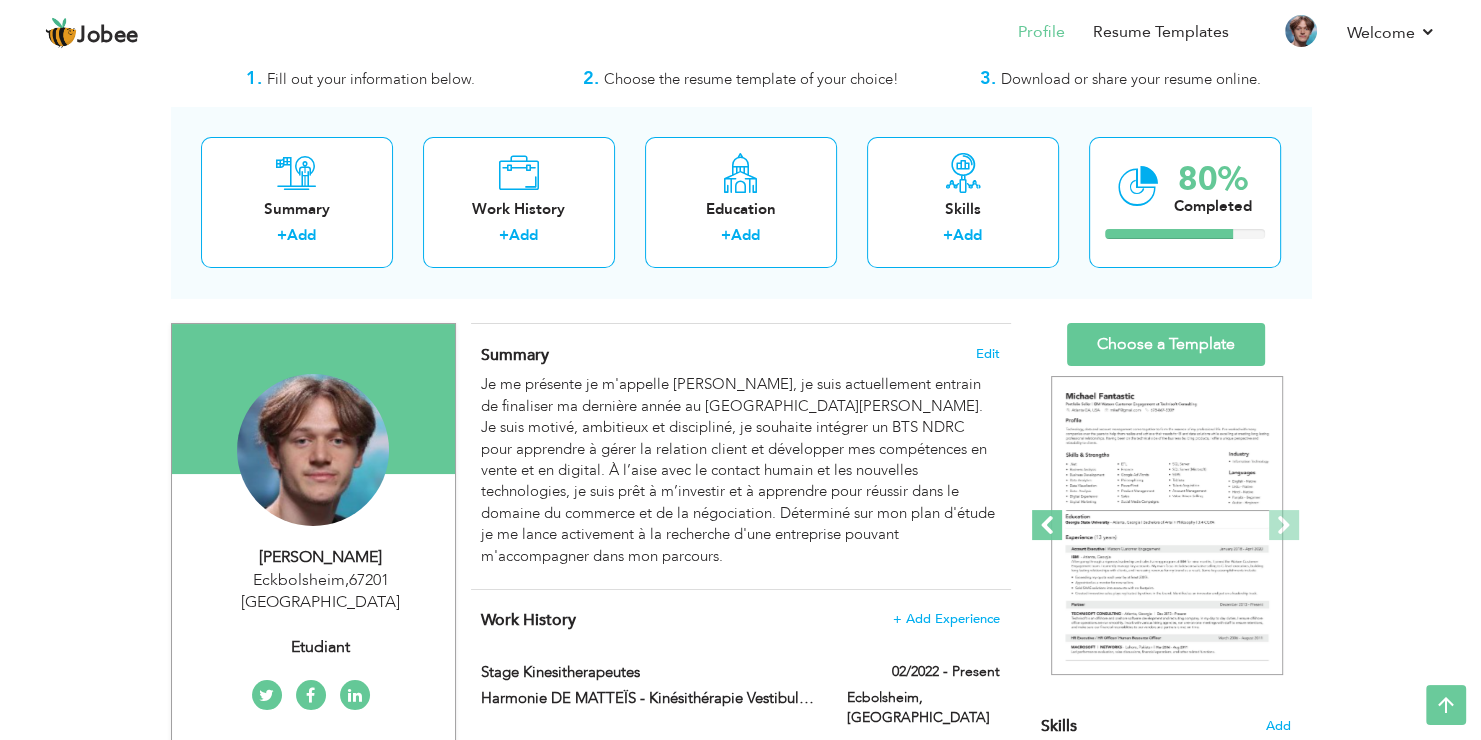 scroll, scrollTop: 0, scrollLeft: 0, axis: both 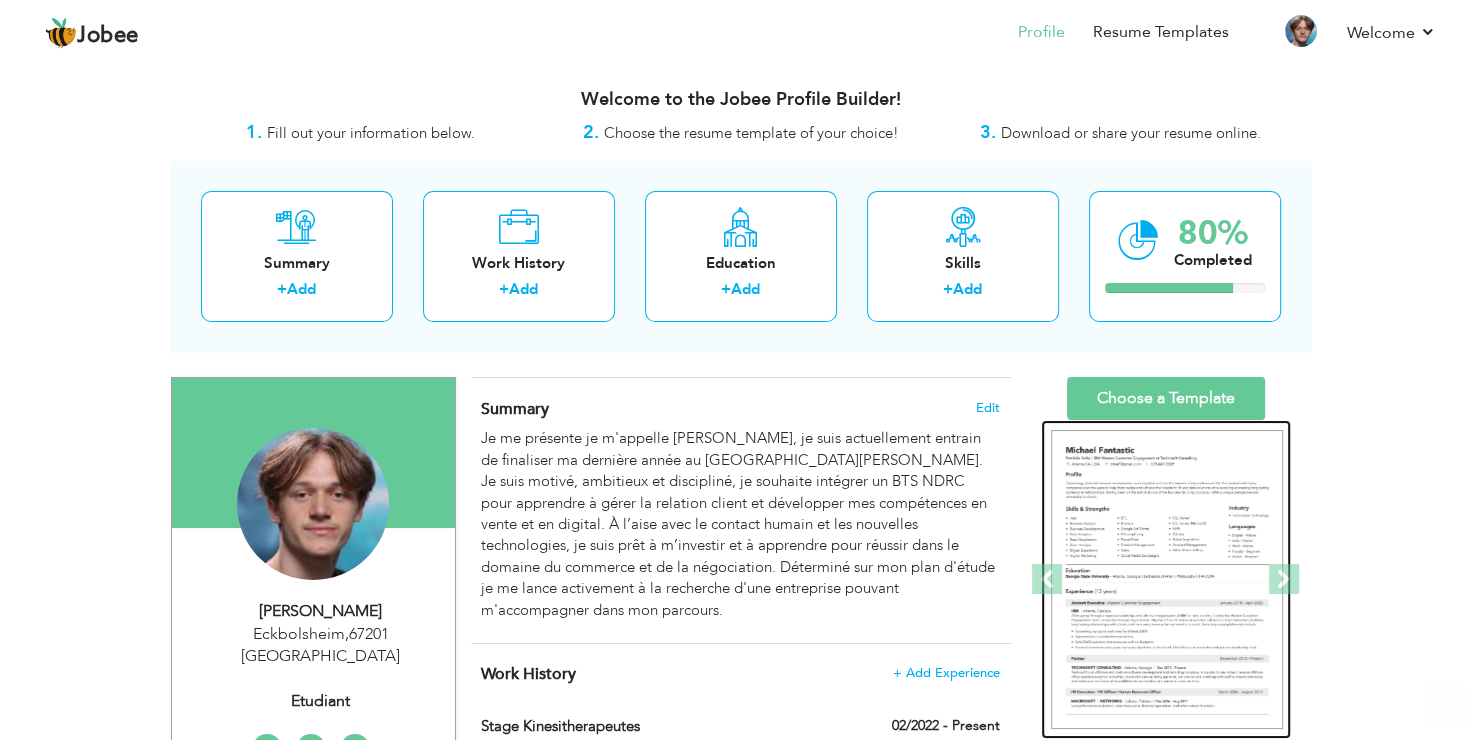 click at bounding box center (1167, 580) 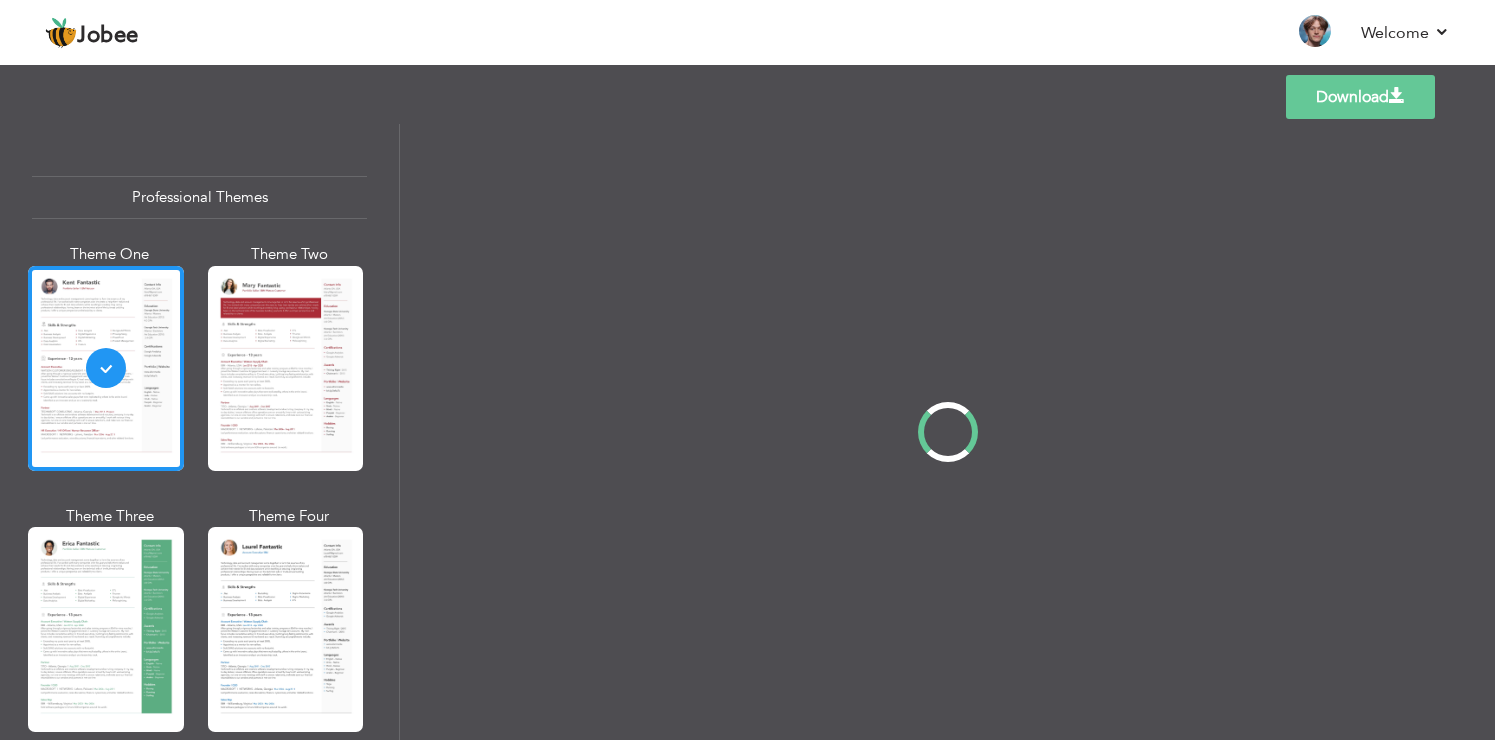 scroll, scrollTop: 0, scrollLeft: 0, axis: both 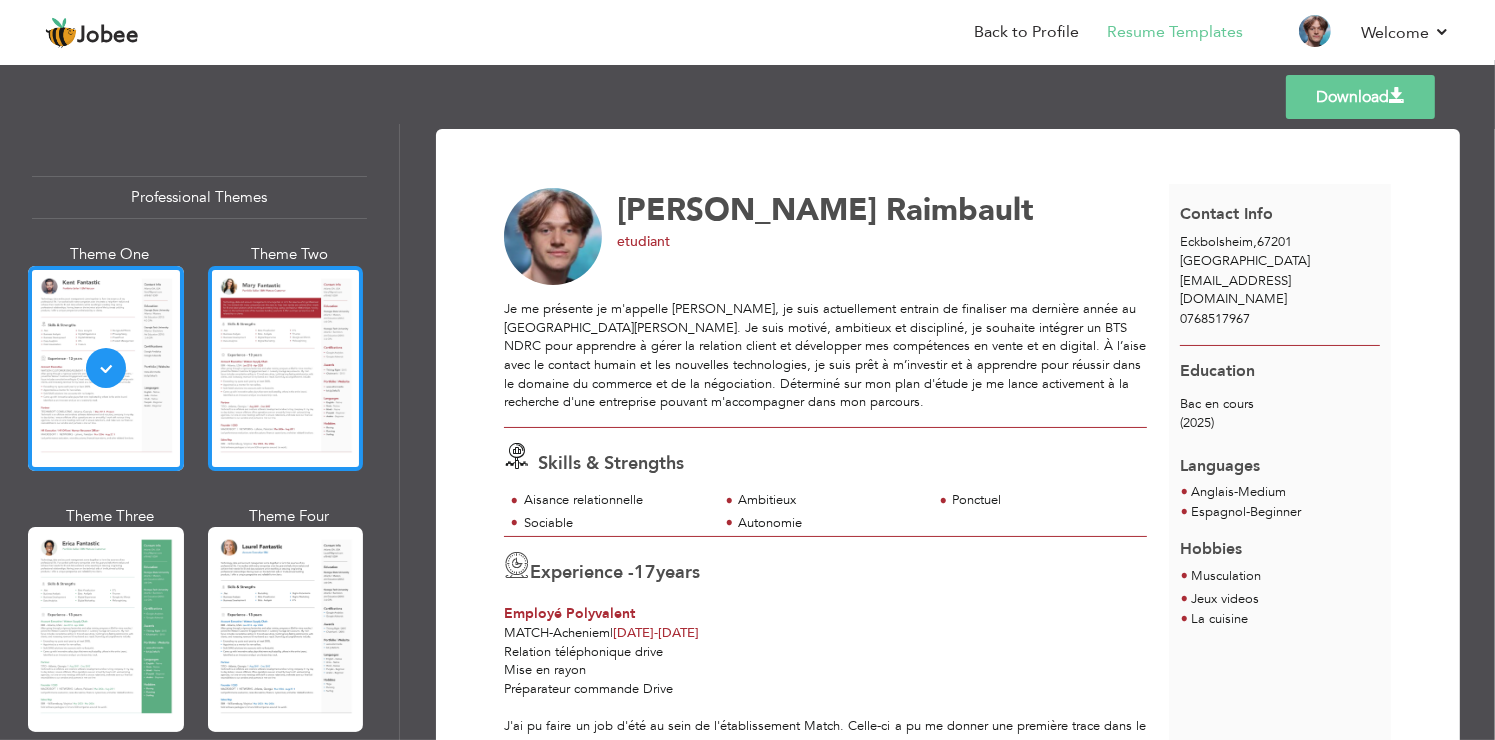 click at bounding box center [286, 368] 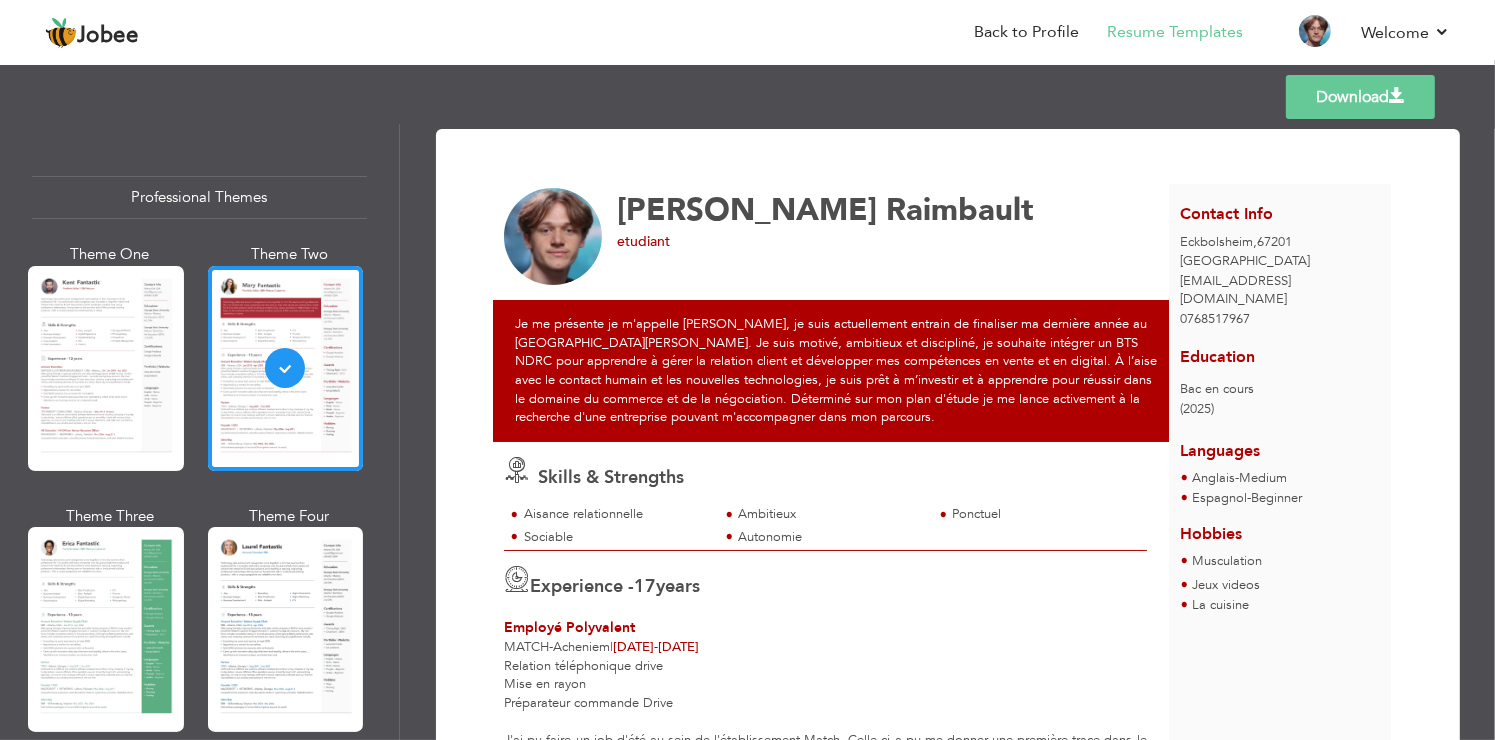click at bounding box center [286, 629] 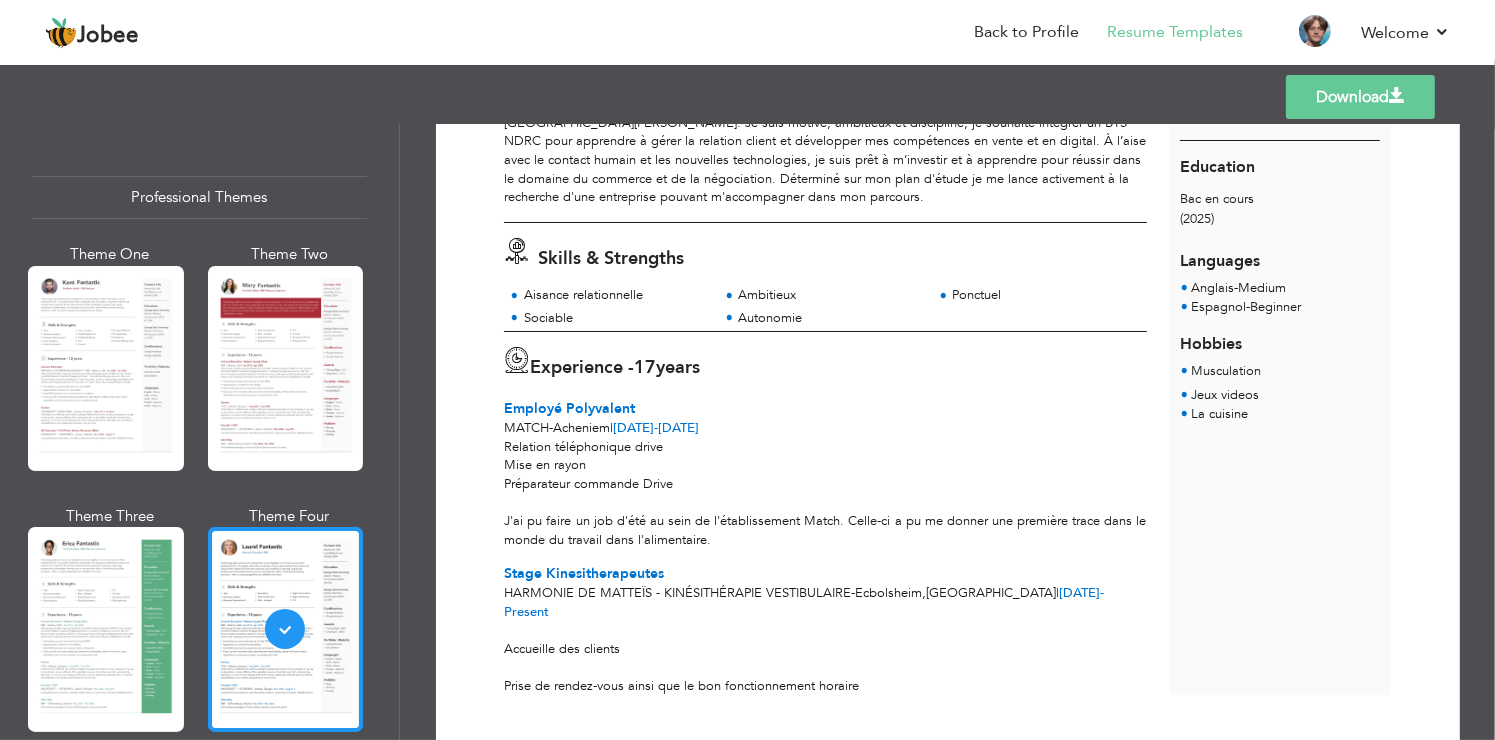 scroll, scrollTop: 135, scrollLeft: 0, axis: vertical 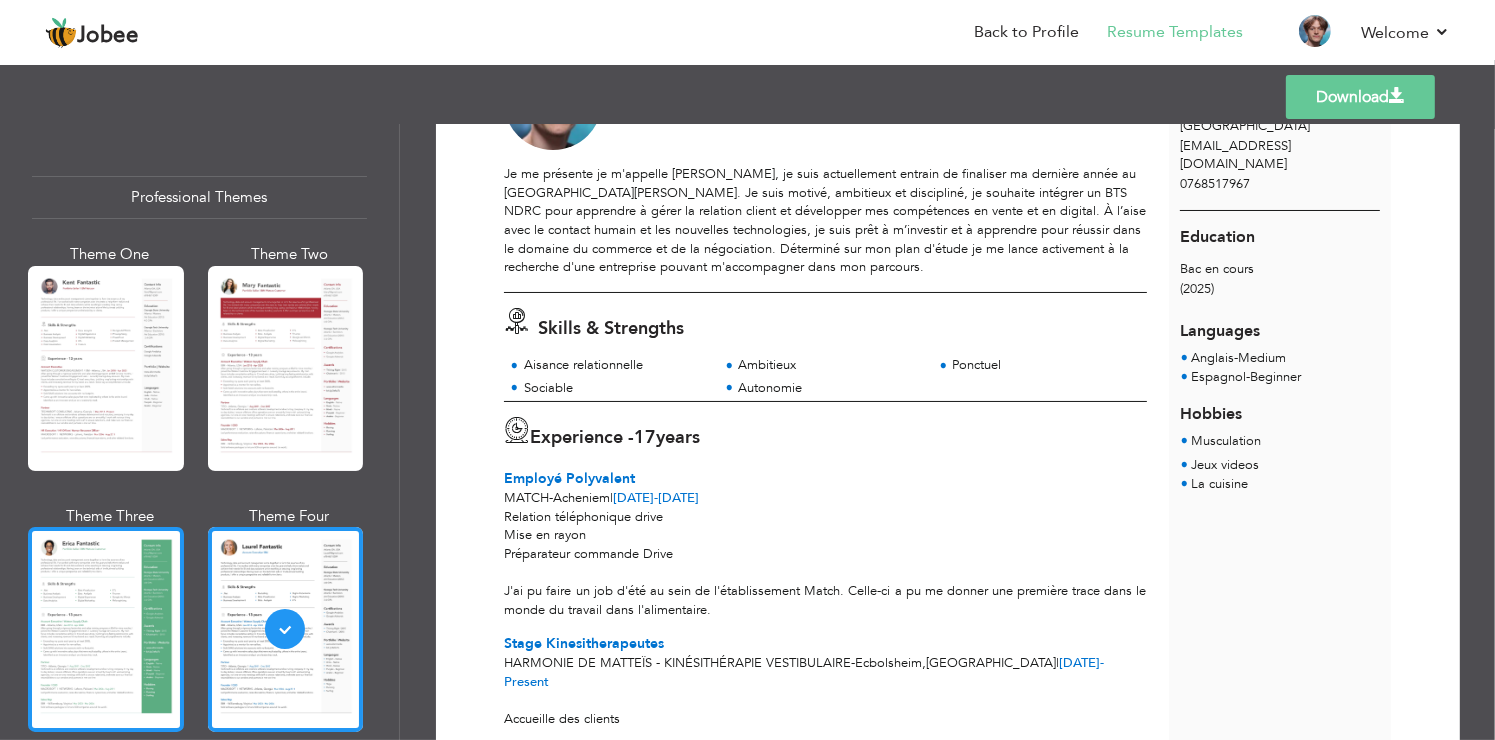 click at bounding box center (106, 629) 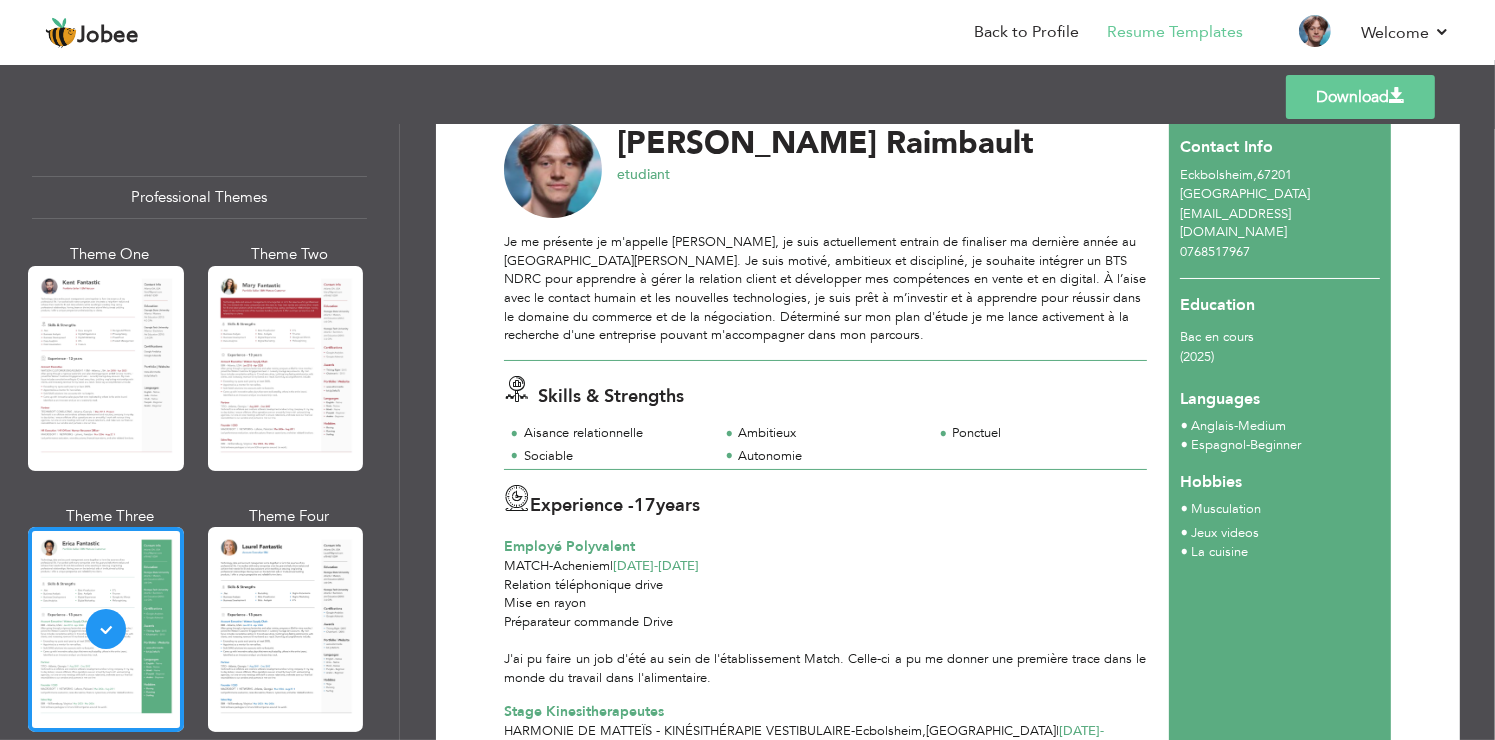 scroll, scrollTop: 0, scrollLeft: 0, axis: both 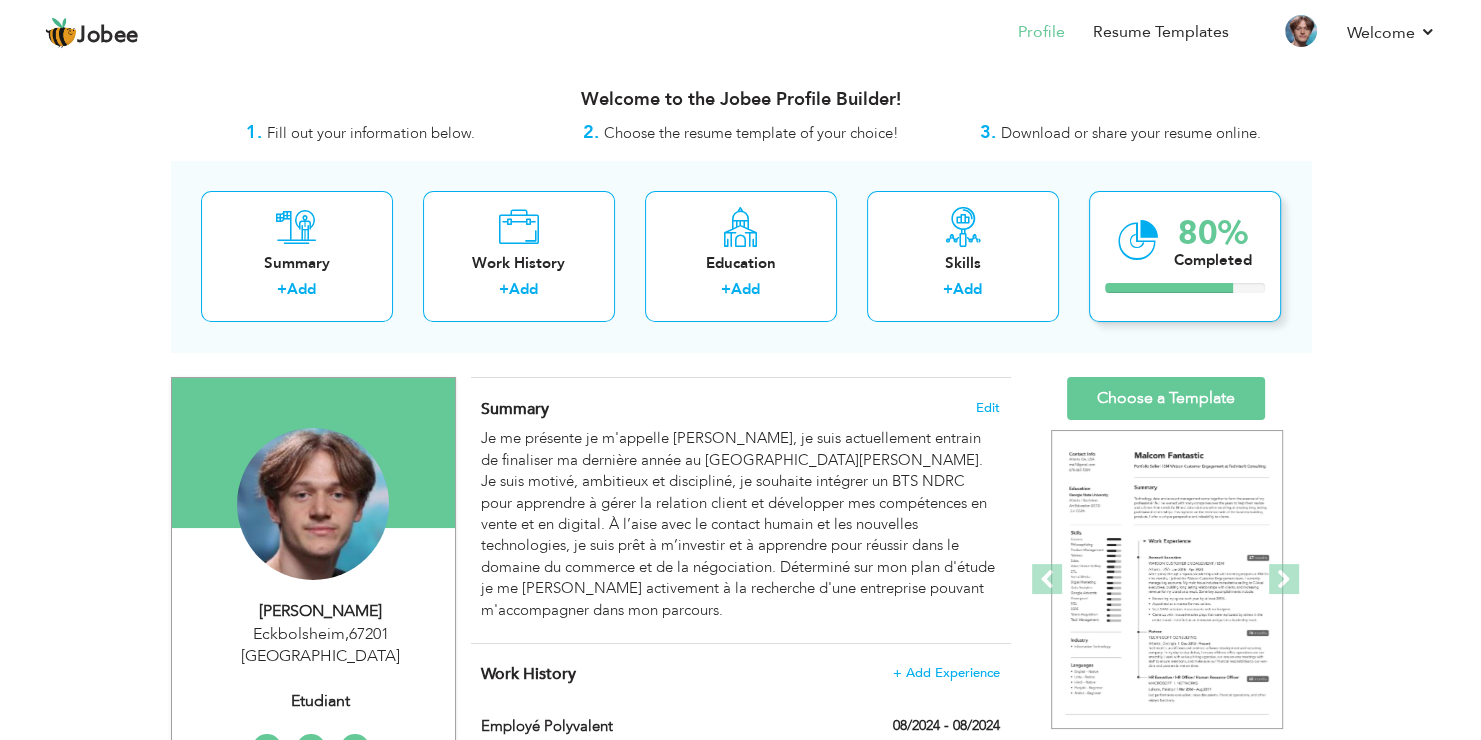click at bounding box center (1169, 288) 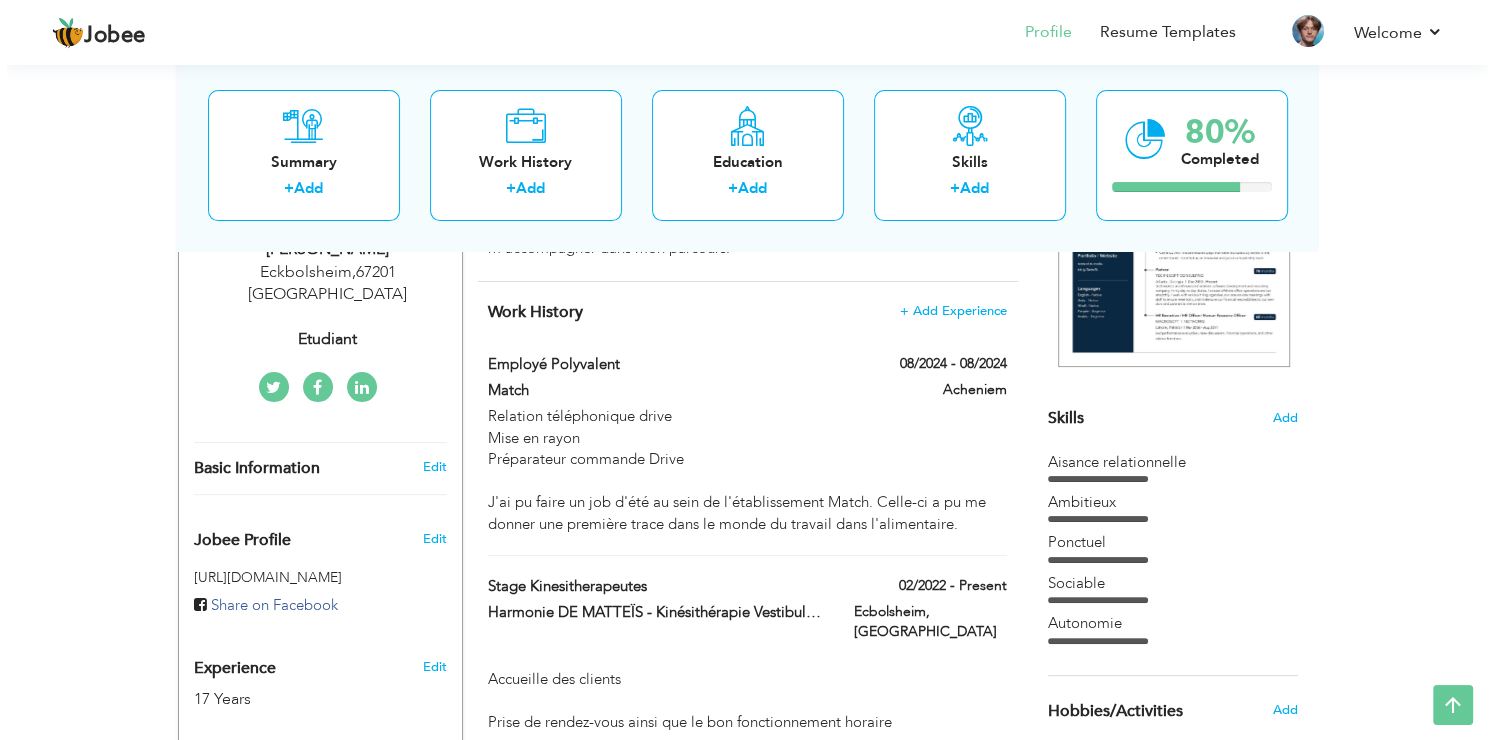 scroll, scrollTop: 416, scrollLeft: 0, axis: vertical 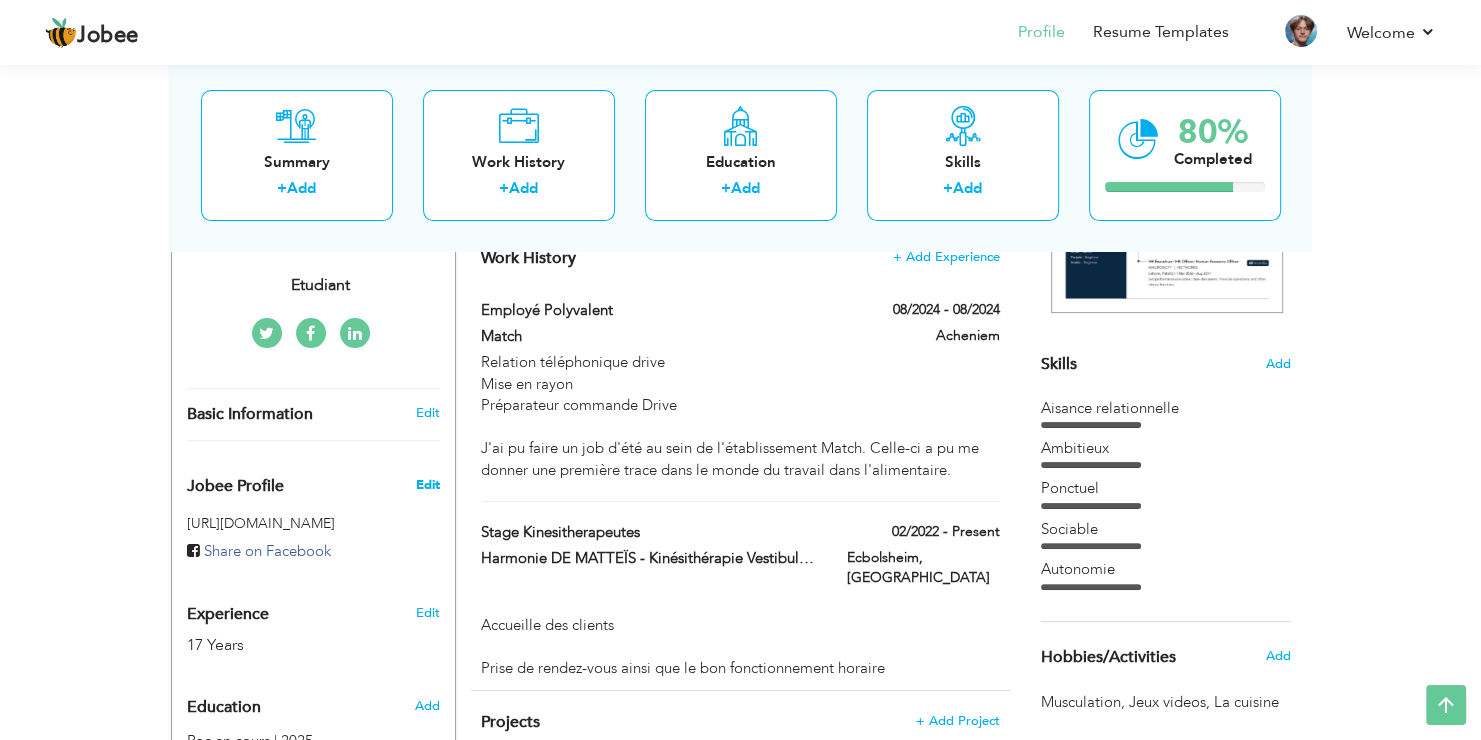click on "Edit" at bounding box center [427, 485] 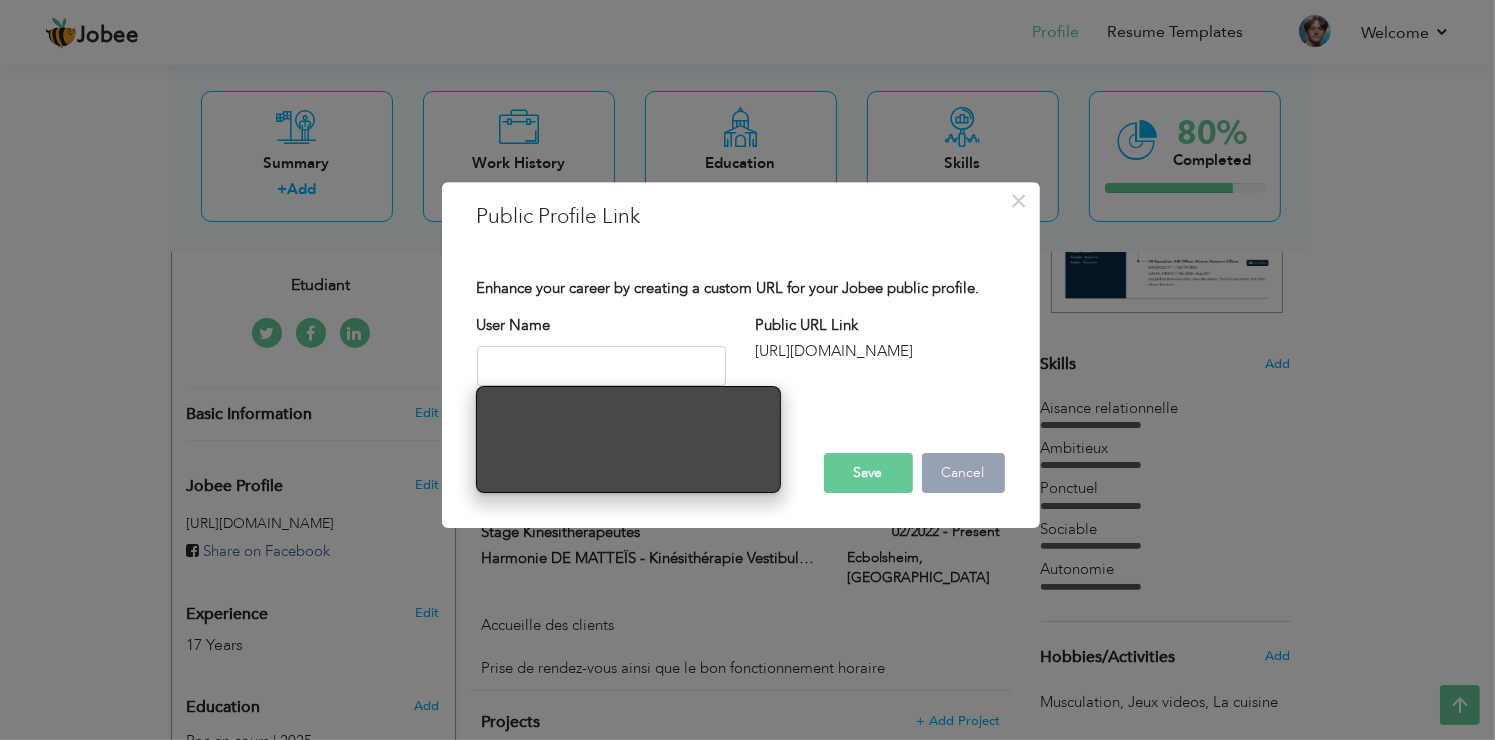 click on "Cancel" at bounding box center [963, 473] 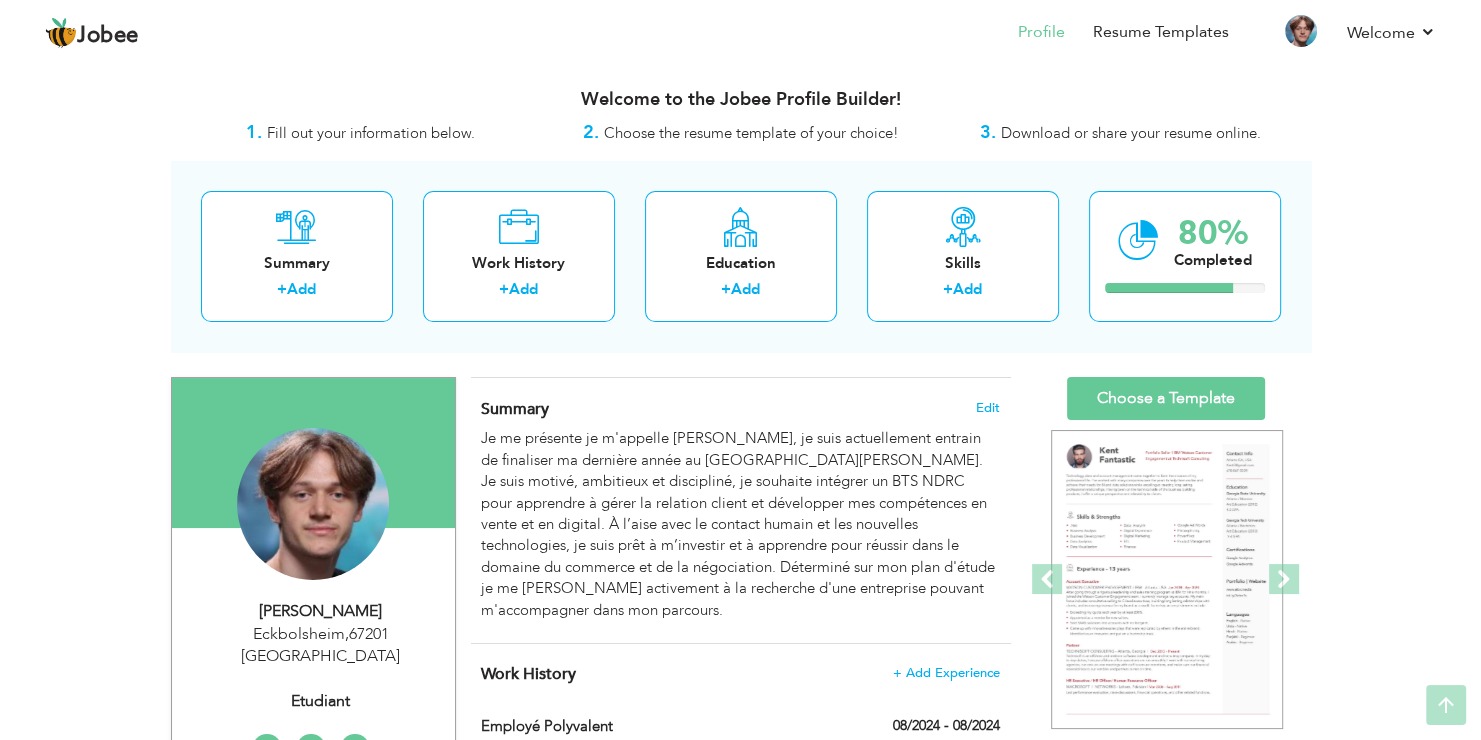 scroll, scrollTop: 0, scrollLeft: 0, axis: both 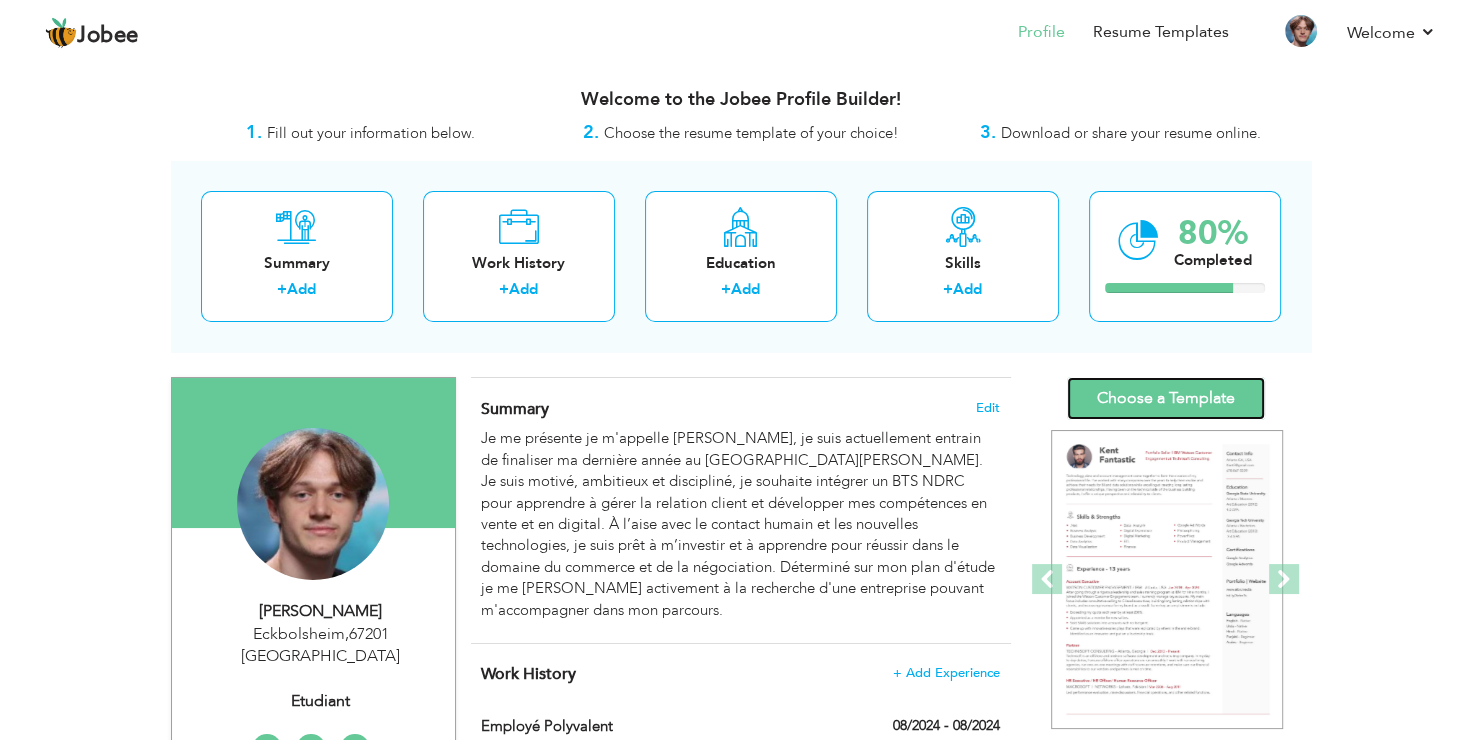 click on "Choose a Template" at bounding box center [1166, 398] 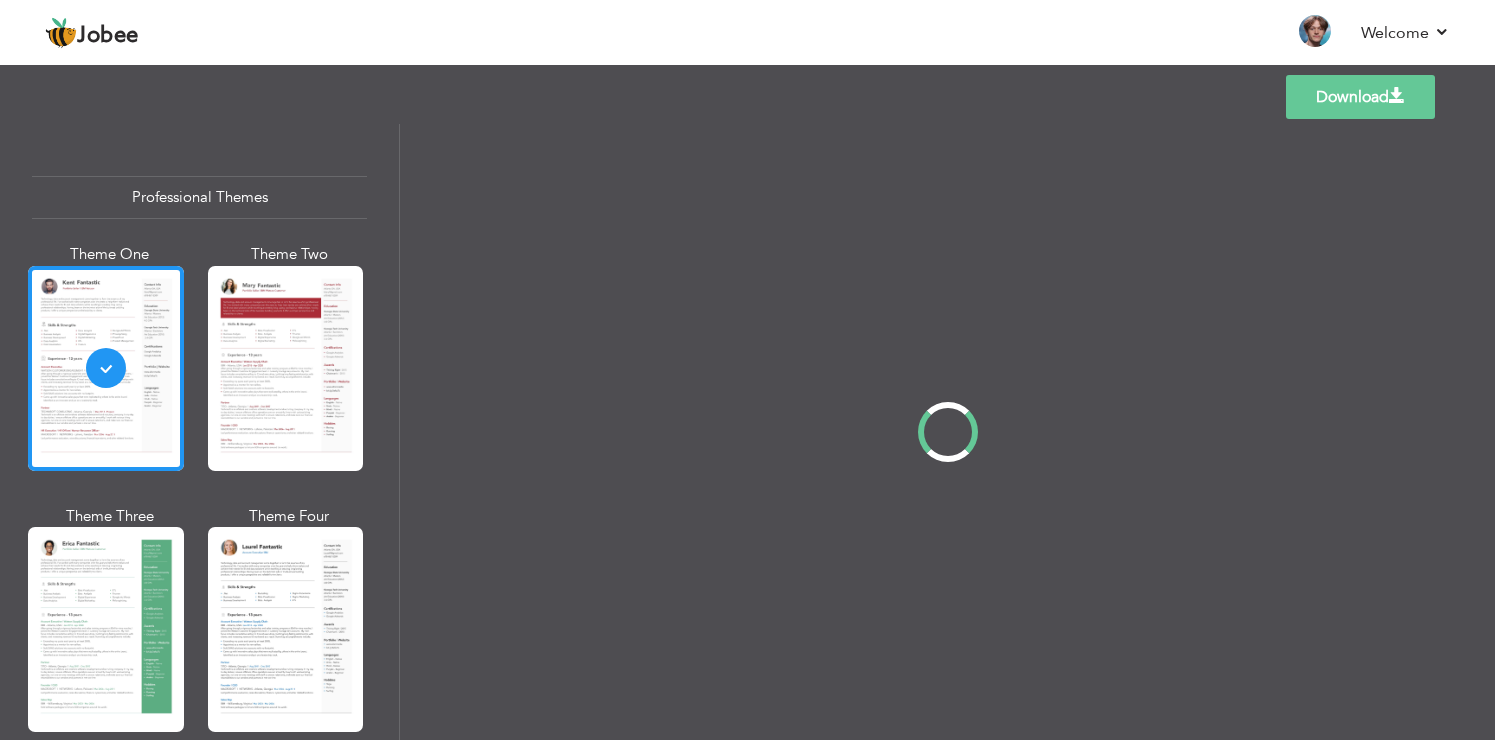 scroll, scrollTop: 0, scrollLeft: 0, axis: both 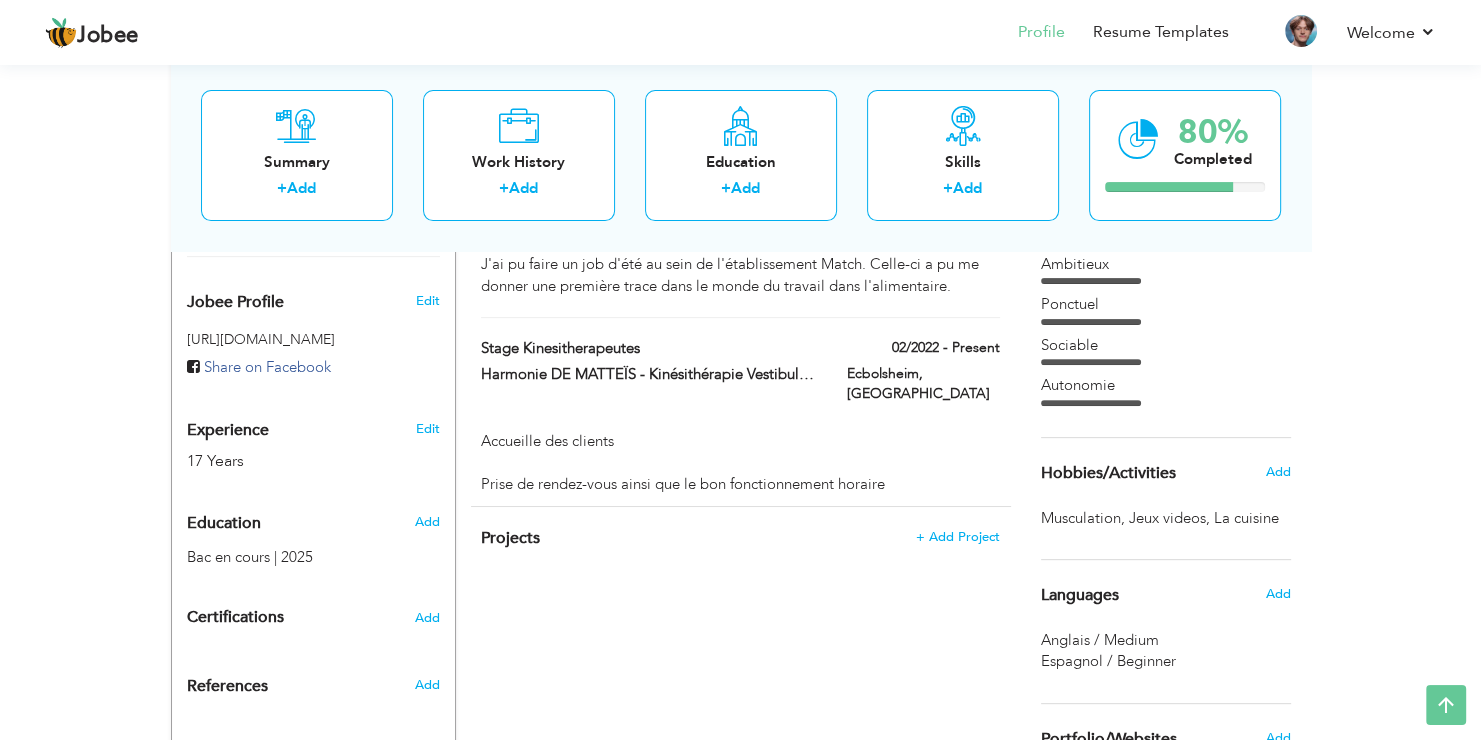 click on "Add" at bounding box center [430, 522] 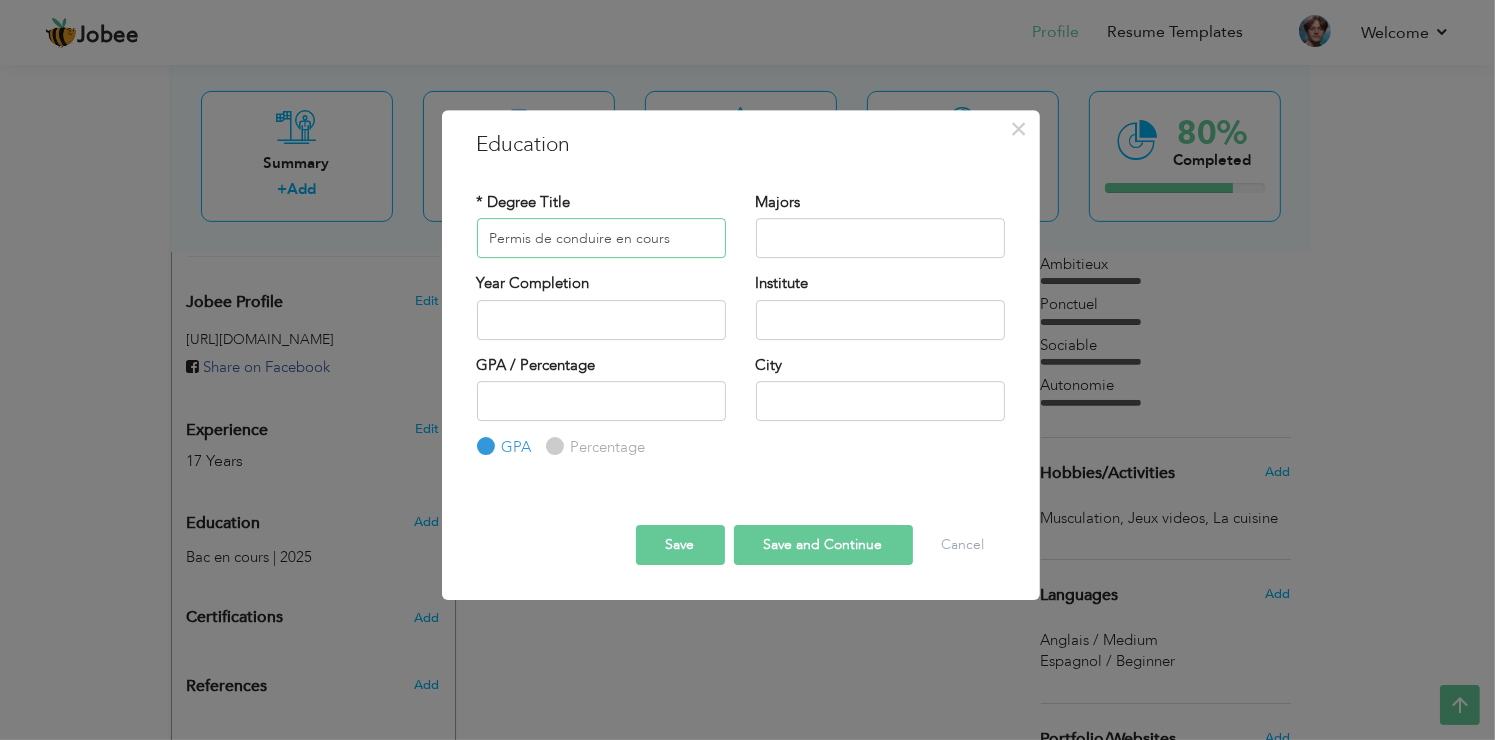 type on "Permis de conduire en cours" 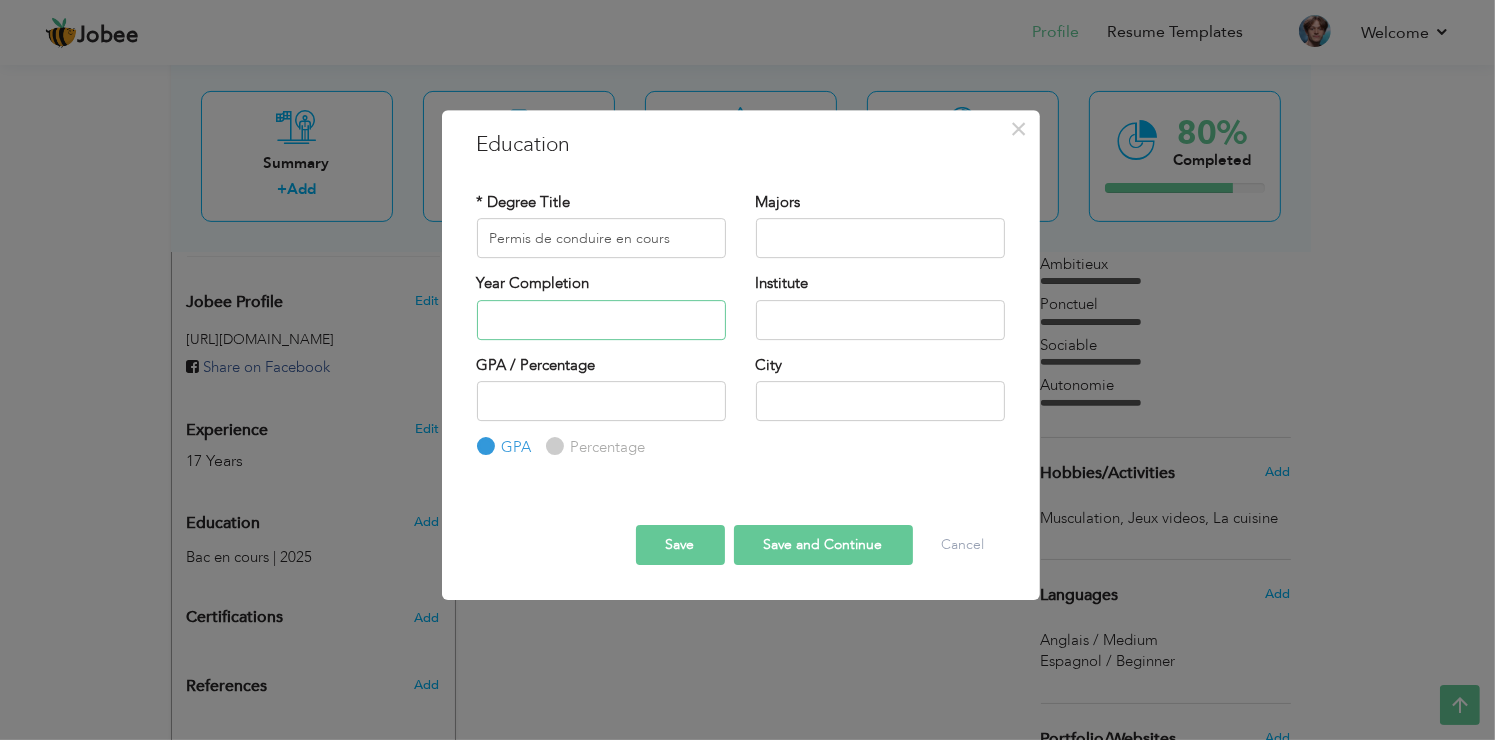 type on "2025" 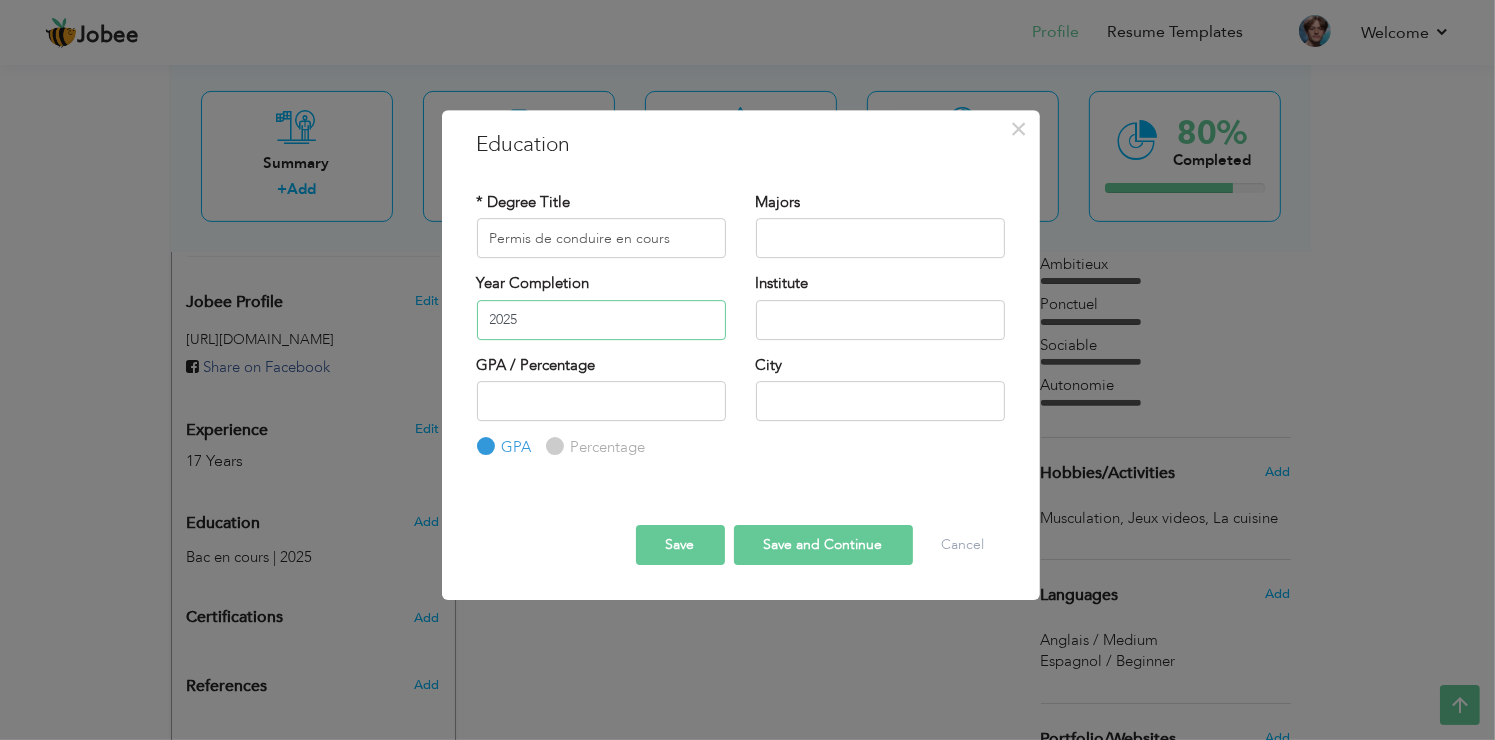 click on "2025" at bounding box center (601, 320) 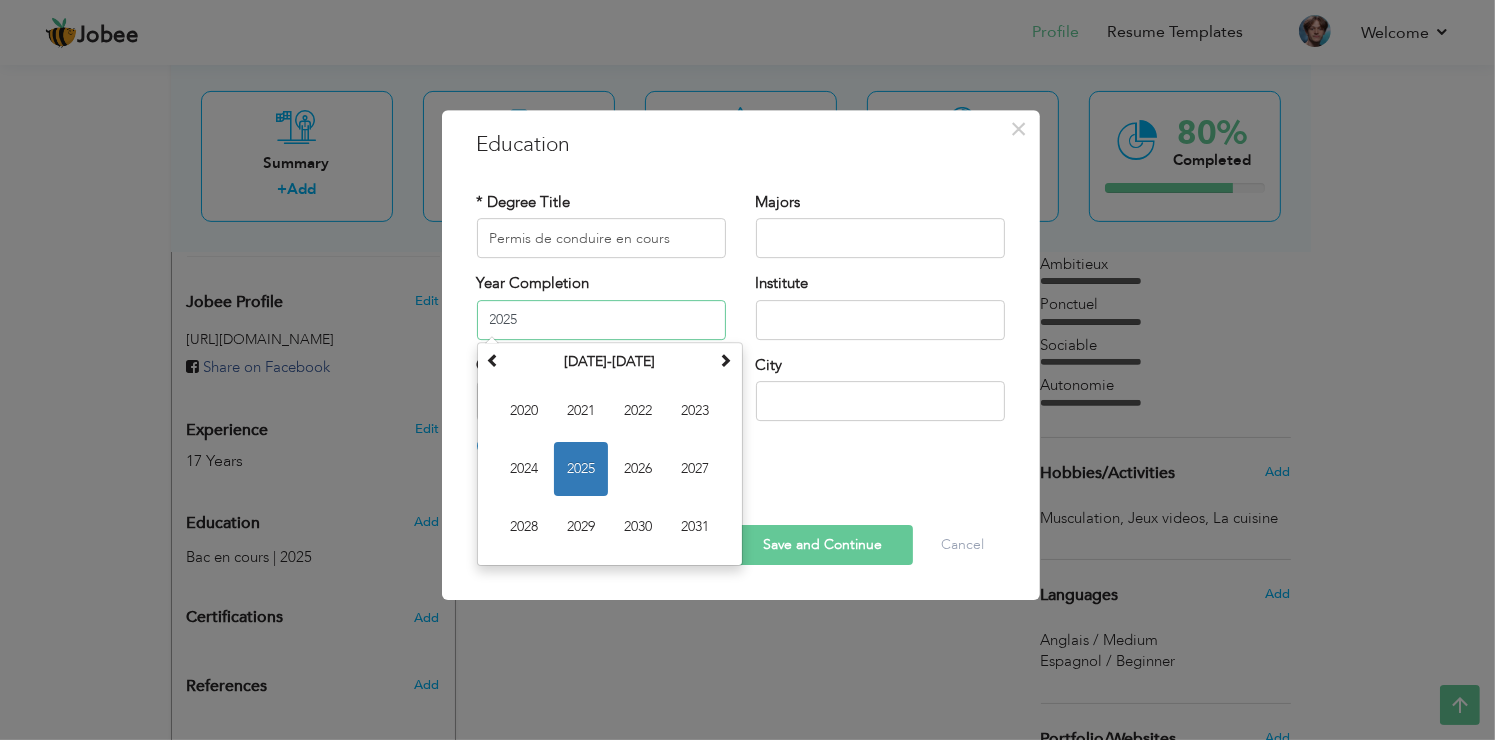 click on "2025" at bounding box center [581, 469] 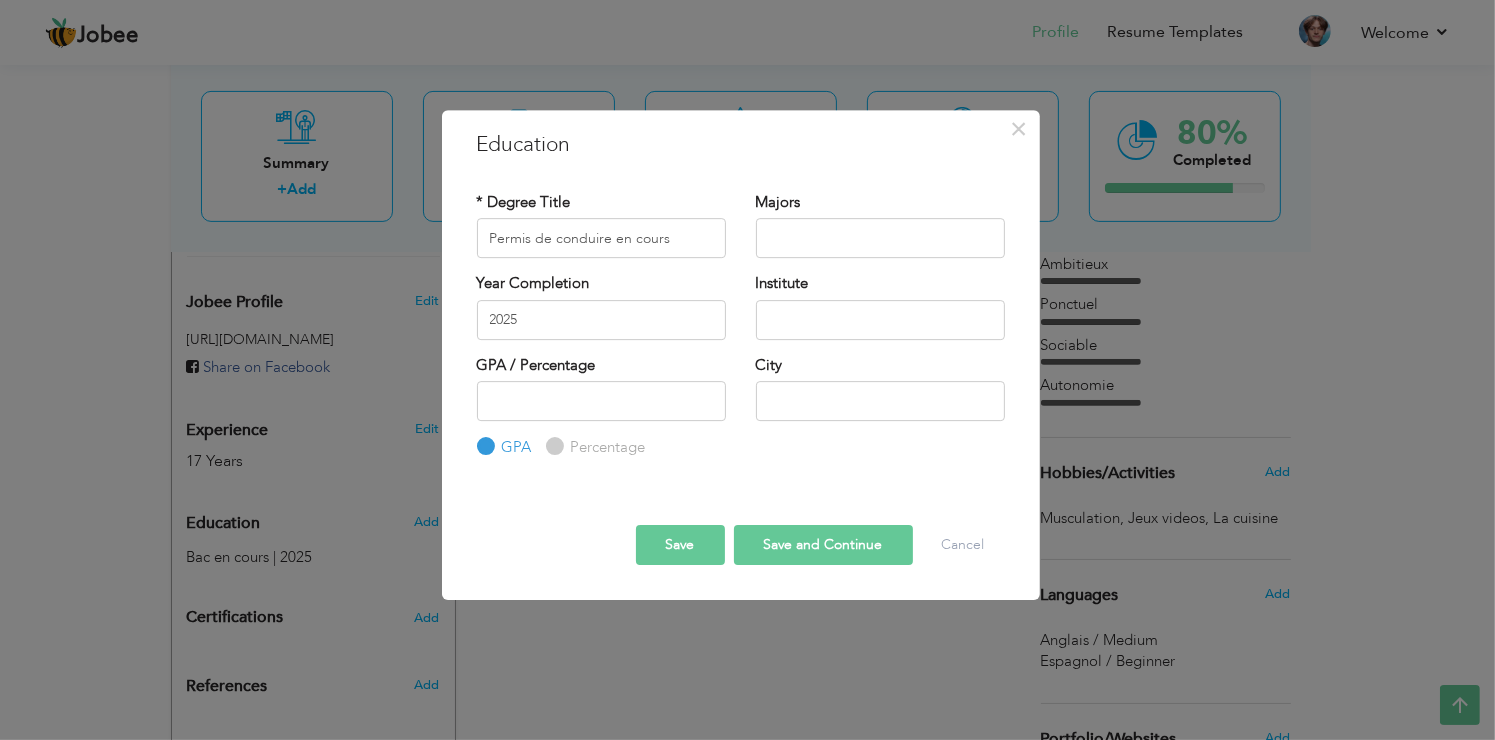 click on "Save" at bounding box center (680, 545) 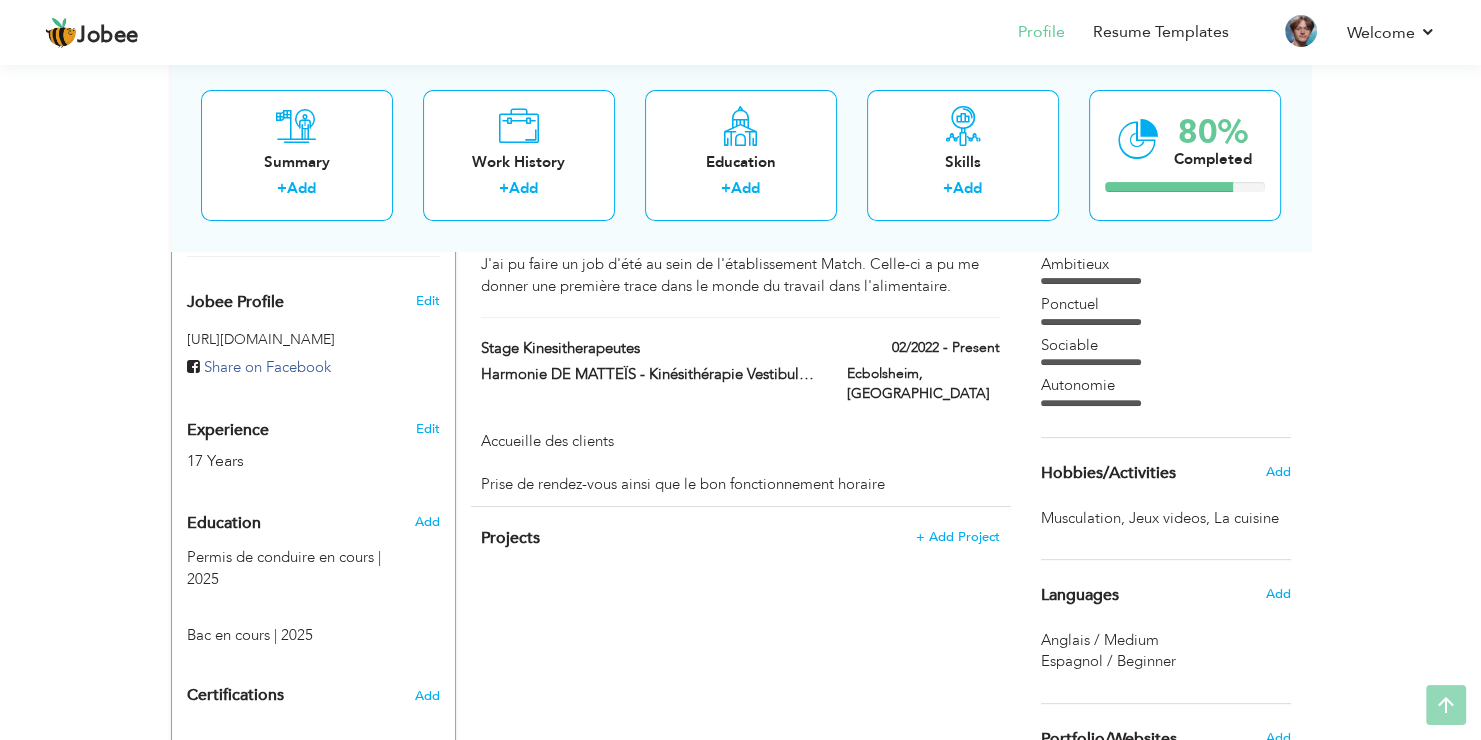 scroll, scrollTop: 600, scrollLeft: 0, axis: vertical 